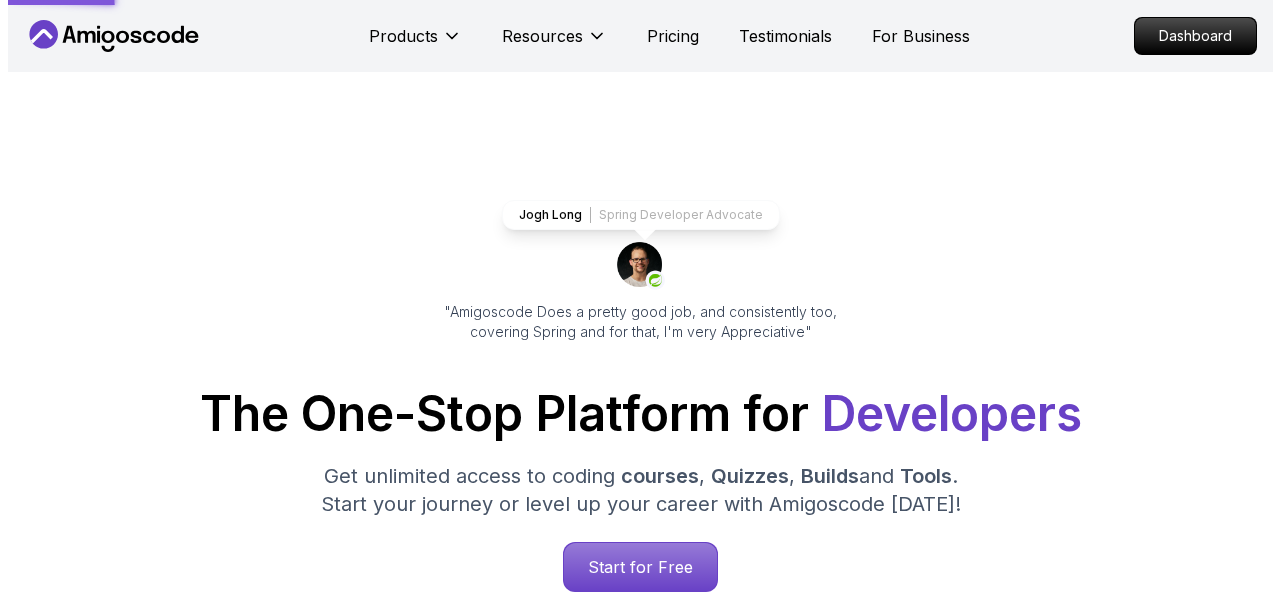 scroll, scrollTop: 0, scrollLeft: 0, axis: both 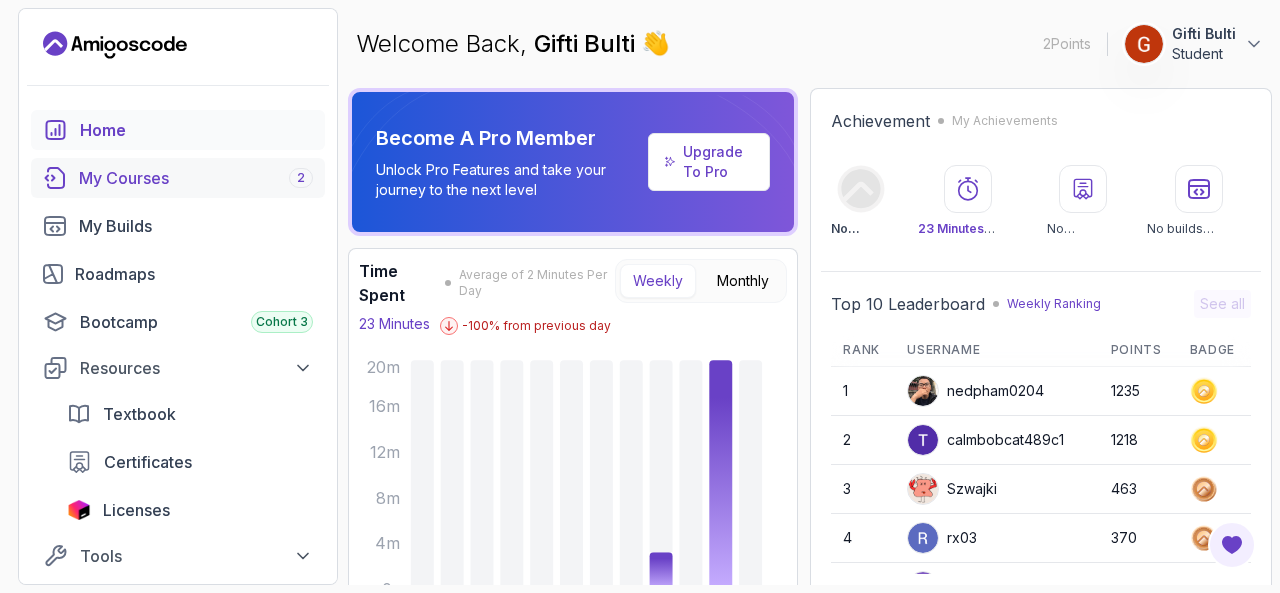 click on "My Courses 2" at bounding box center (196, 178) 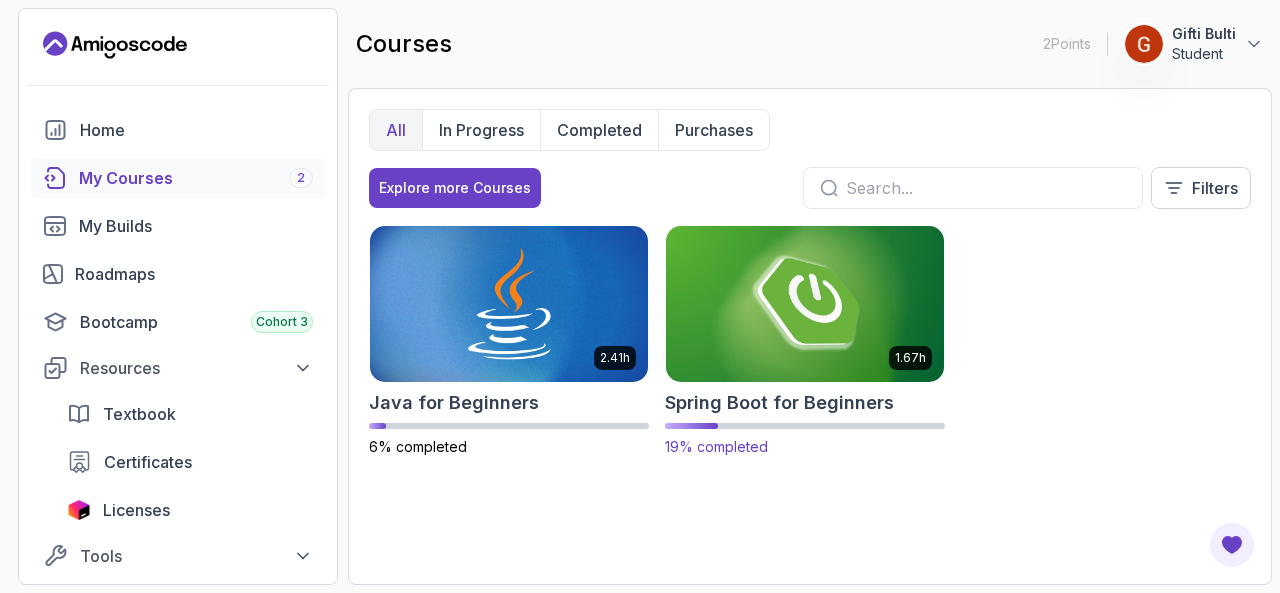 click at bounding box center [805, 303] 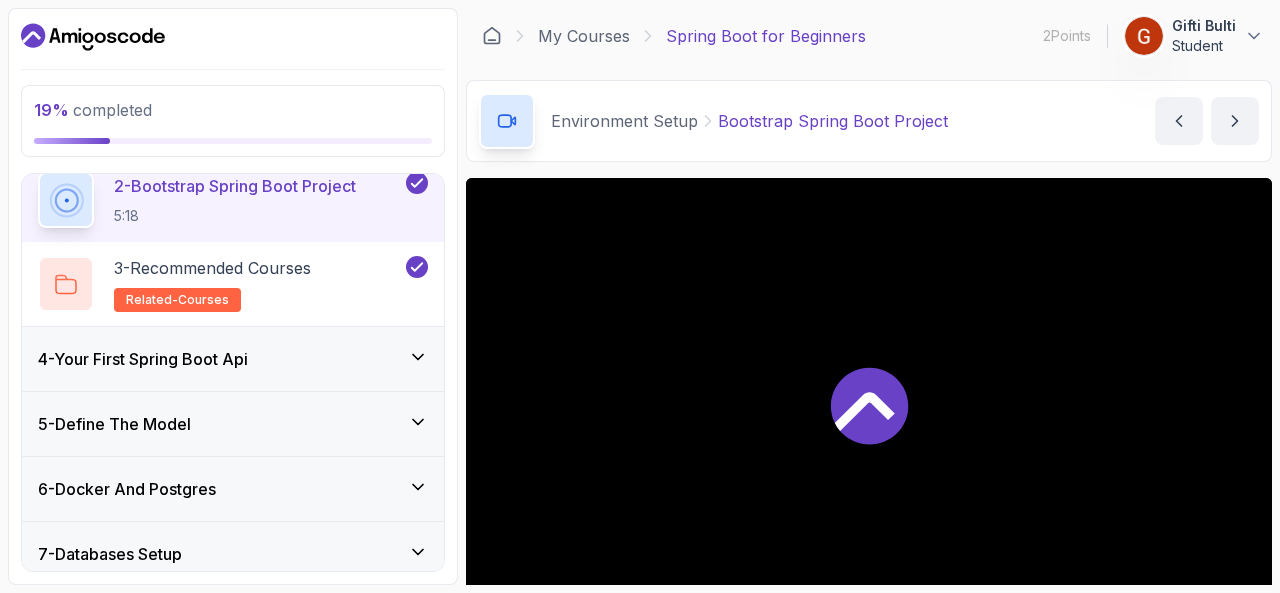 scroll, scrollTop: 296, scrollLeft: 0, axis: vertical 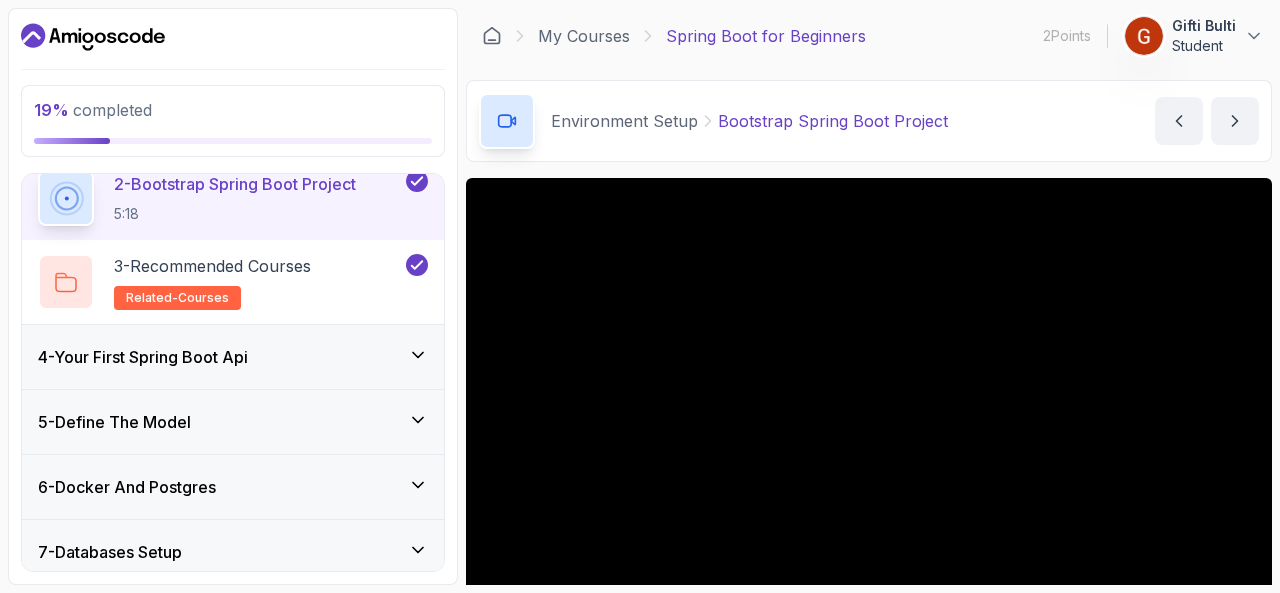 click 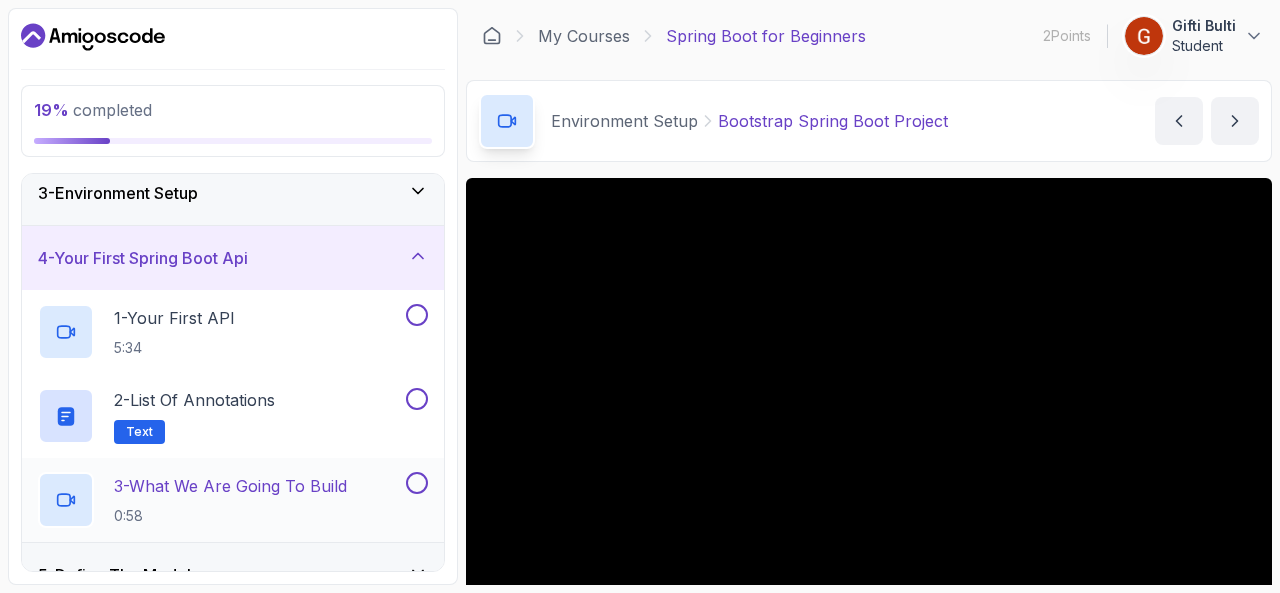 scroll, scrollTop: 135, scrollLeft: 0, axis: vertical 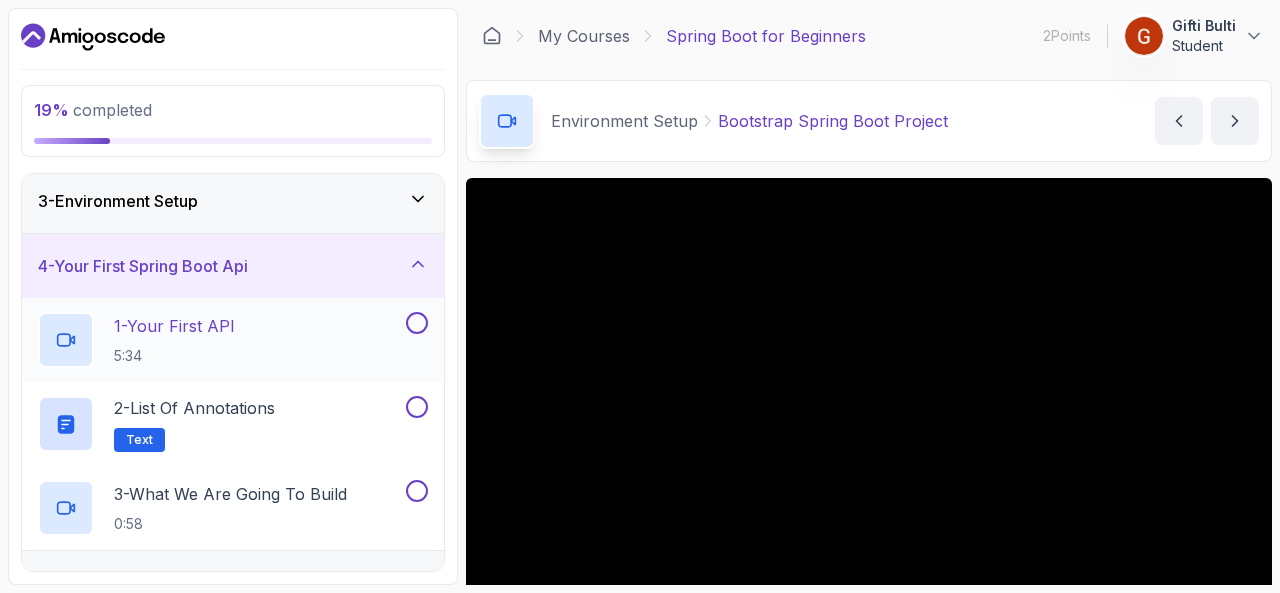 click on "1  -  Your First API" at bounding box center (174, 326) 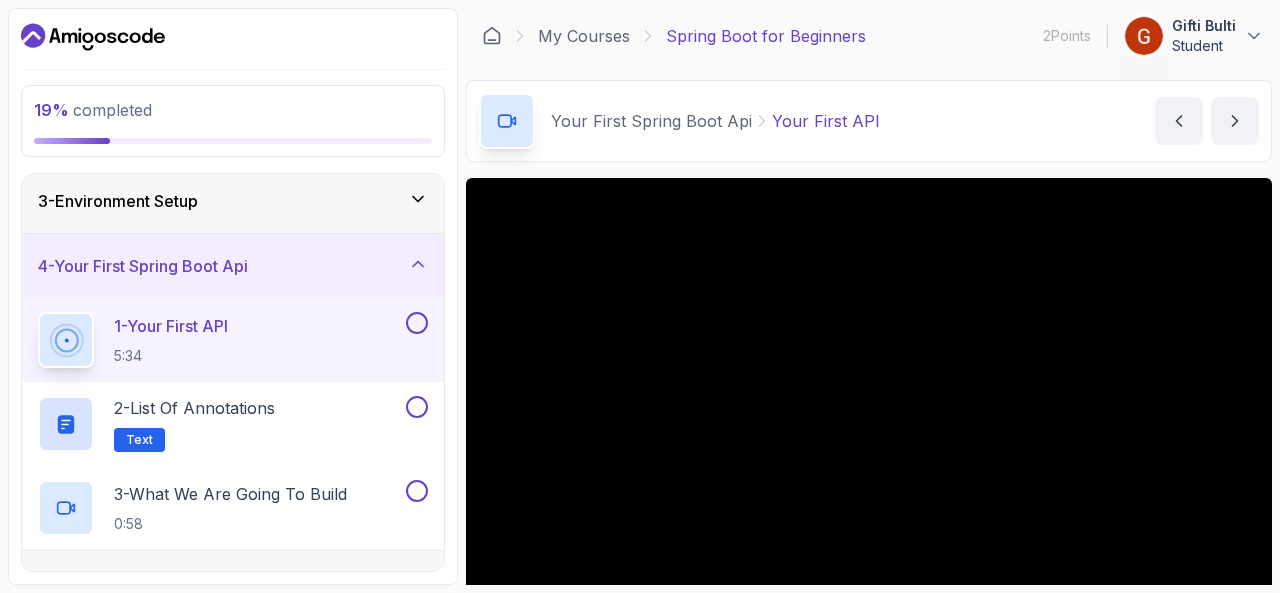 click at bounding box center [417, 323] 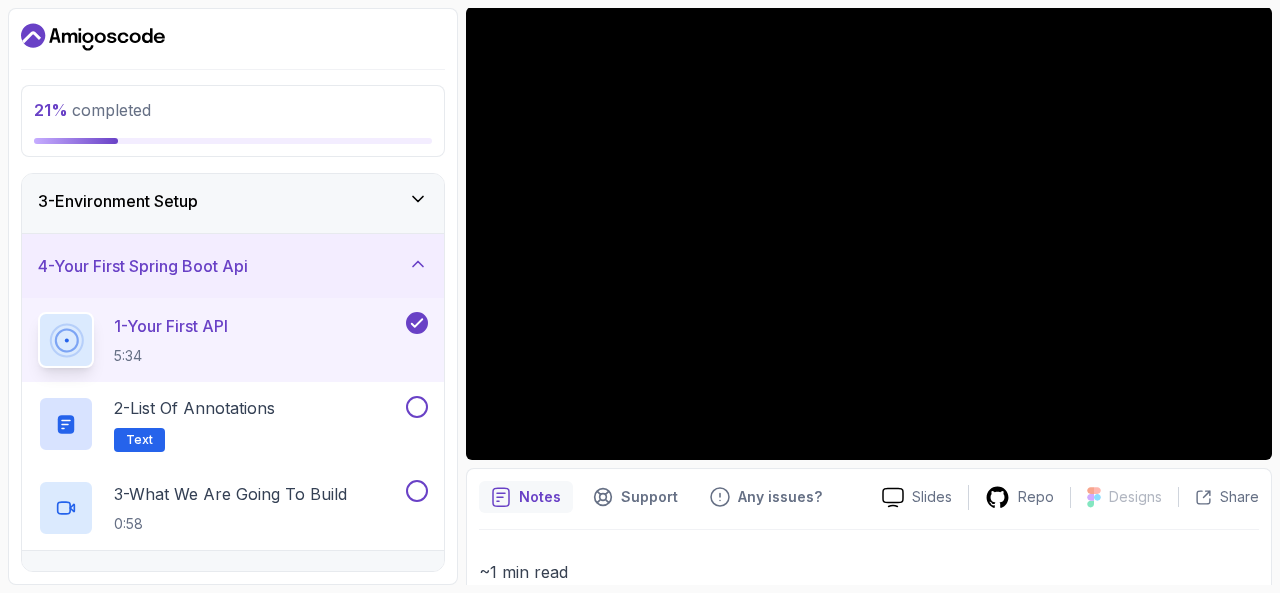 scroll, scrollTop: 151, scrollLeft: 0, axis: vertical 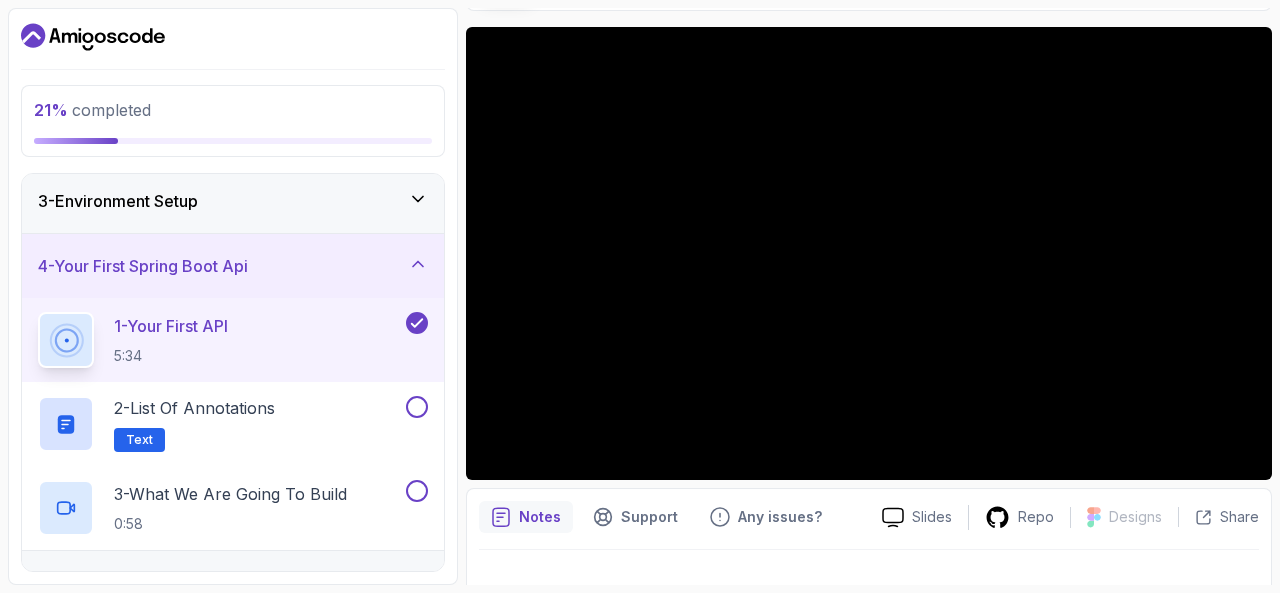 type 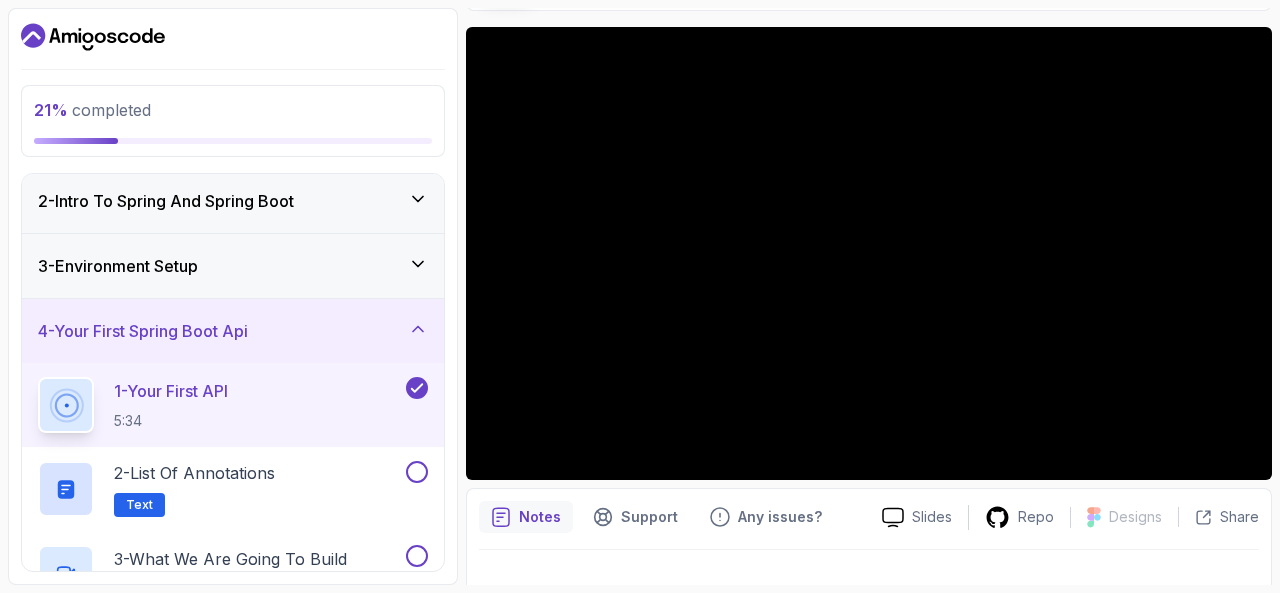 scroll, scrollTop: 67, scrollLeft: 0, axis: vertical 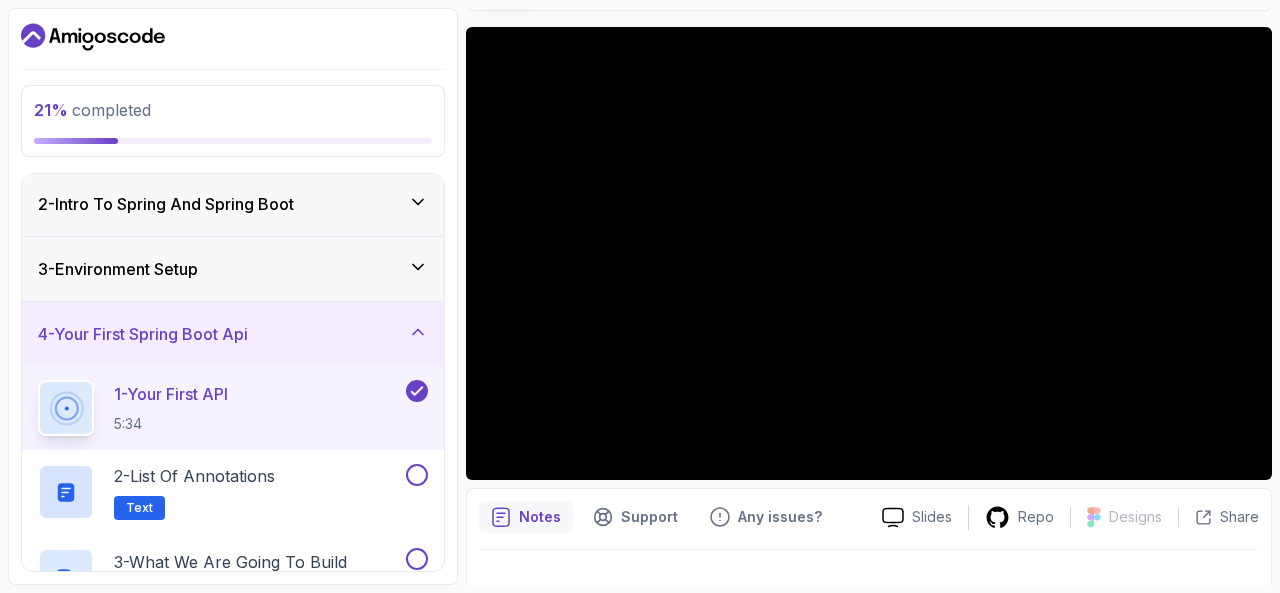 click on "3  -  Environment Setup" at bounding box center [233, 269] 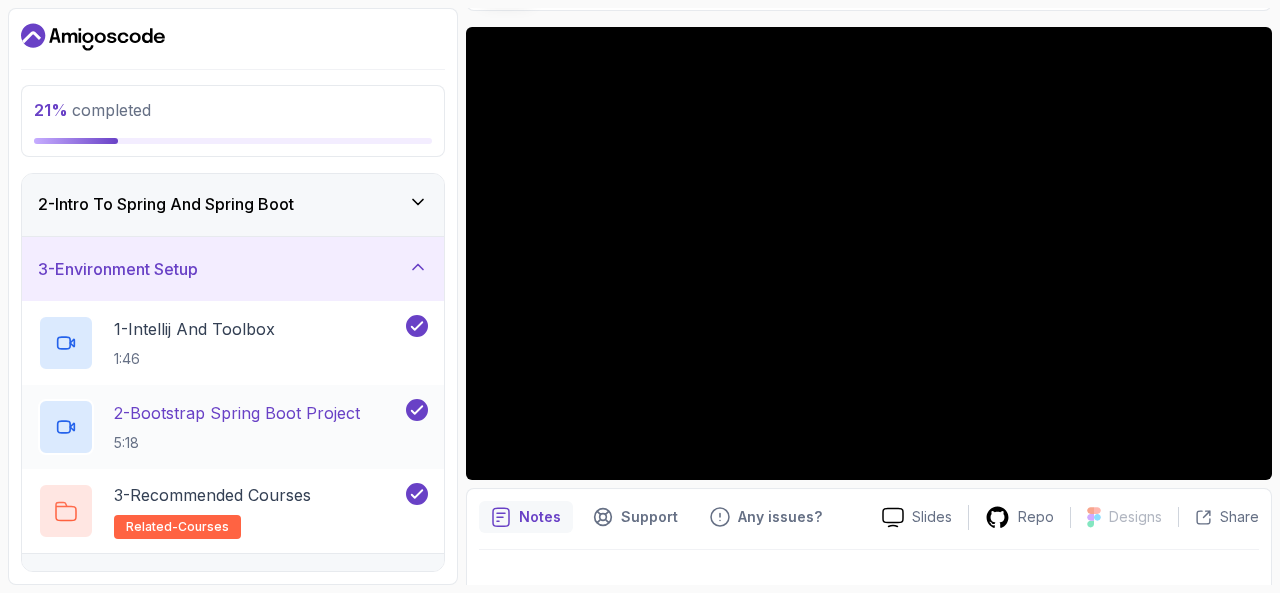 click 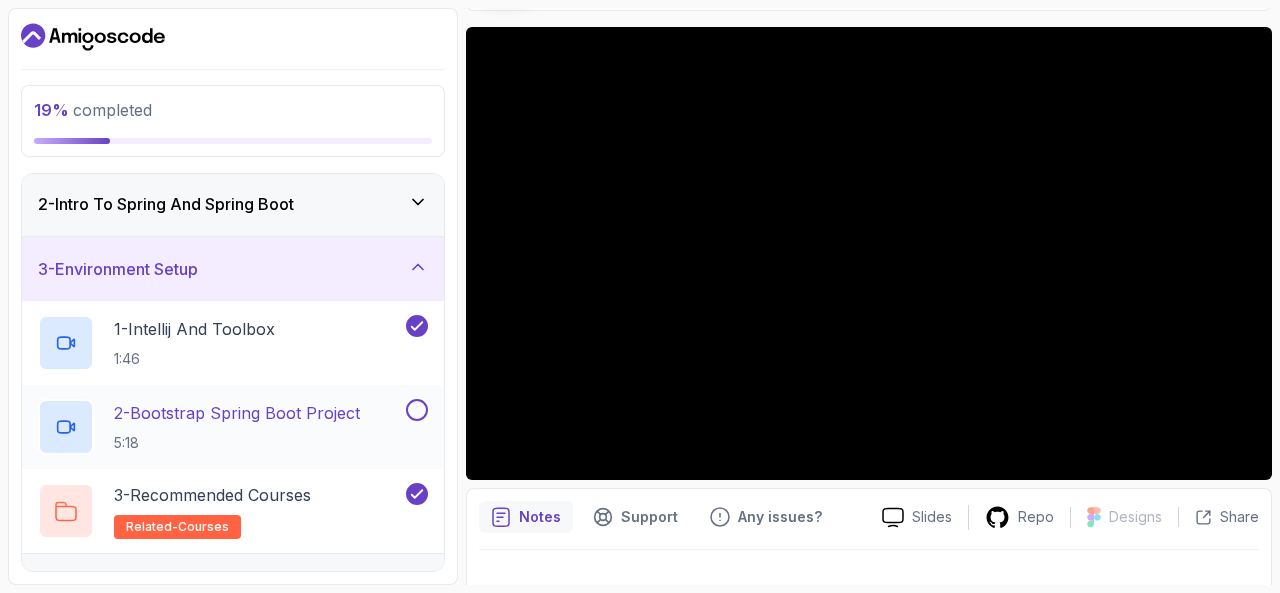 click at bounding box center [417, 410] 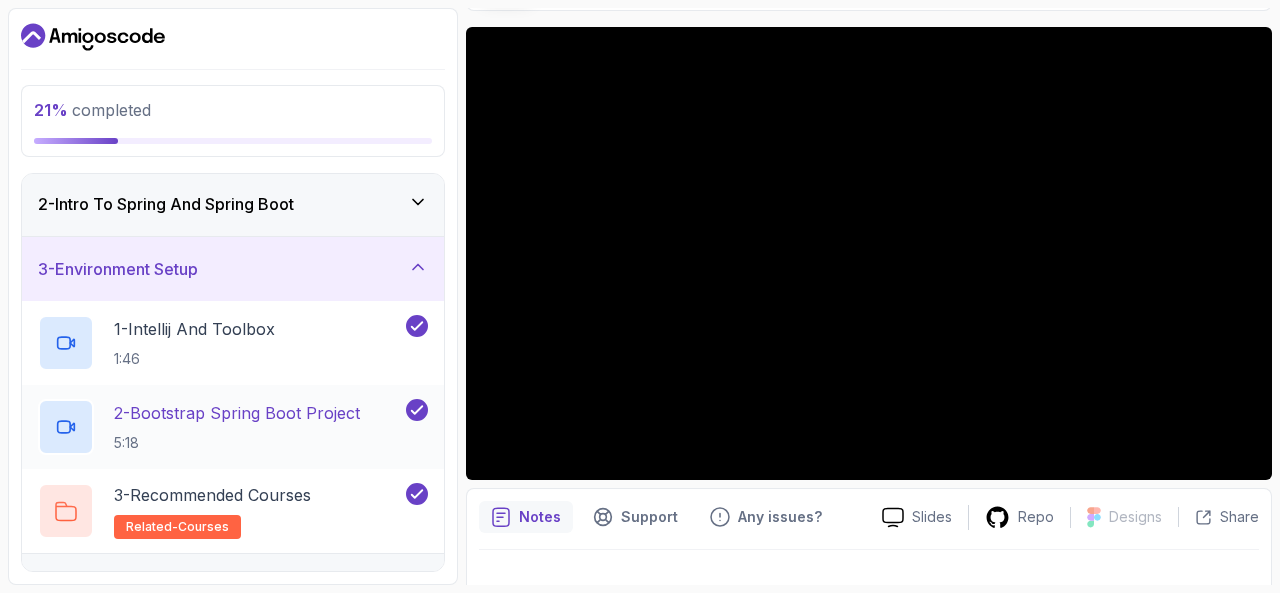 click on "2  -  Bootstrap Spring Boot Project" at bounding box center [237, 413] 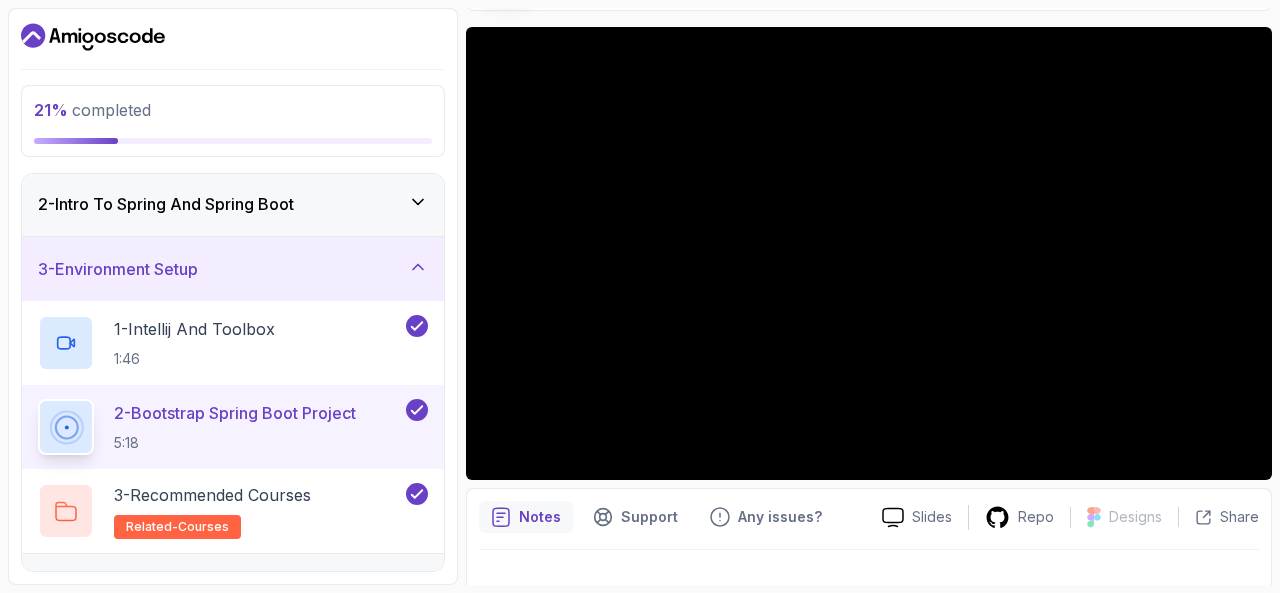 type 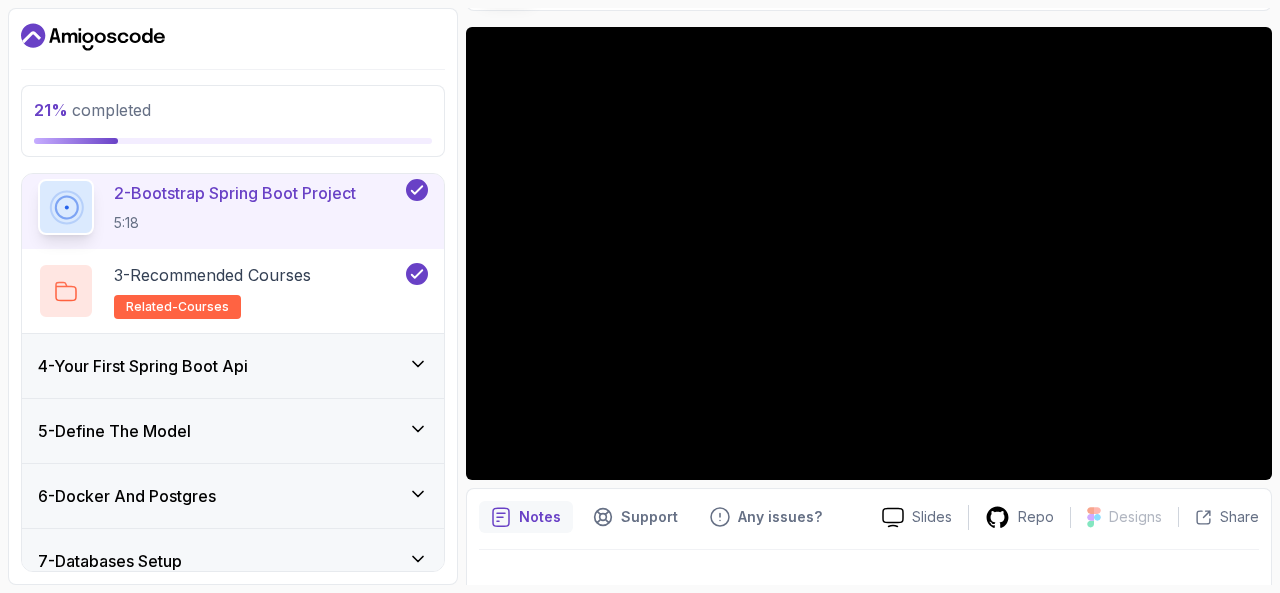 scroll, scrollTop: 321, scrollLeft: 0, axis: vertical 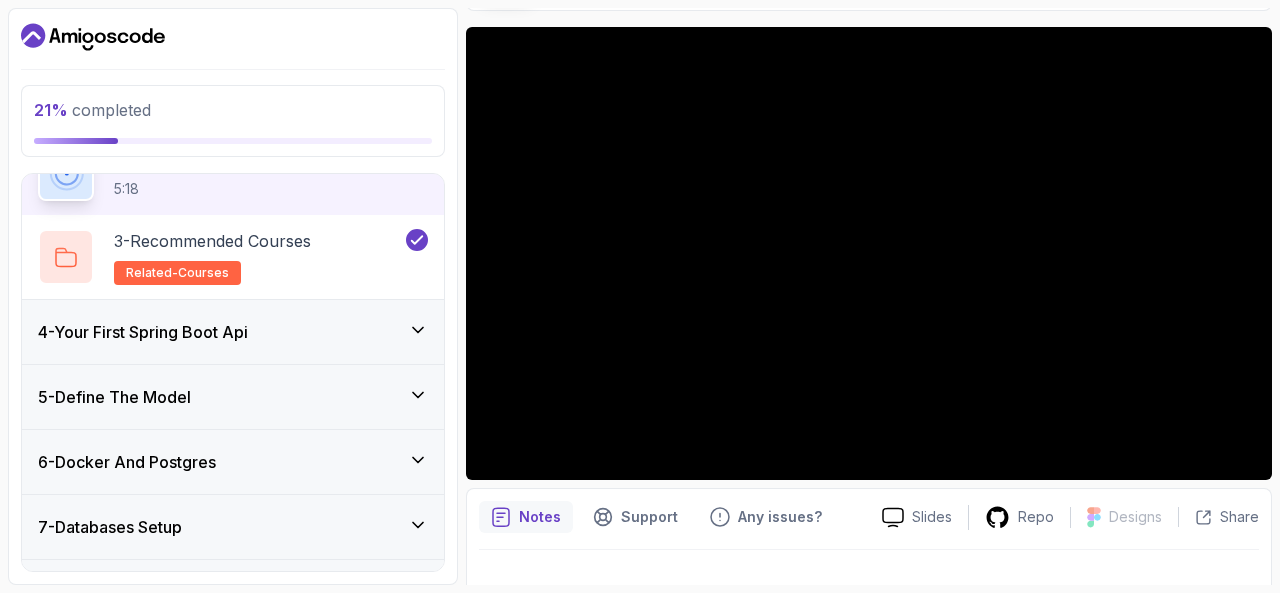 click 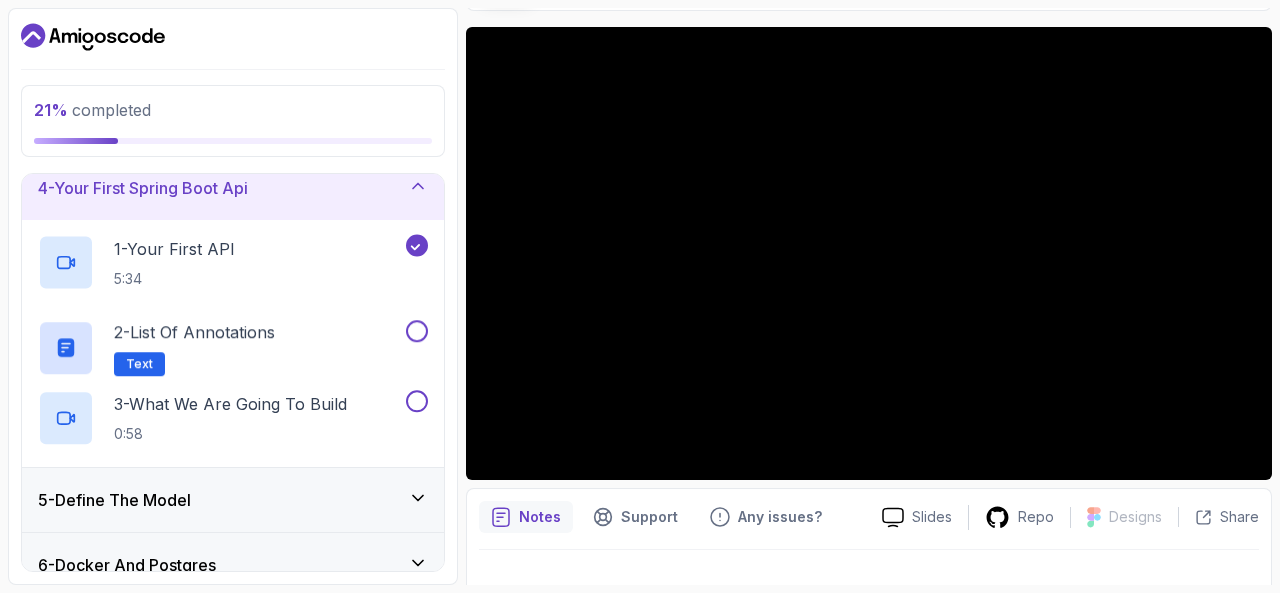 scroll, scrollTop: 209, scrollLeft: 0, axis: vertical 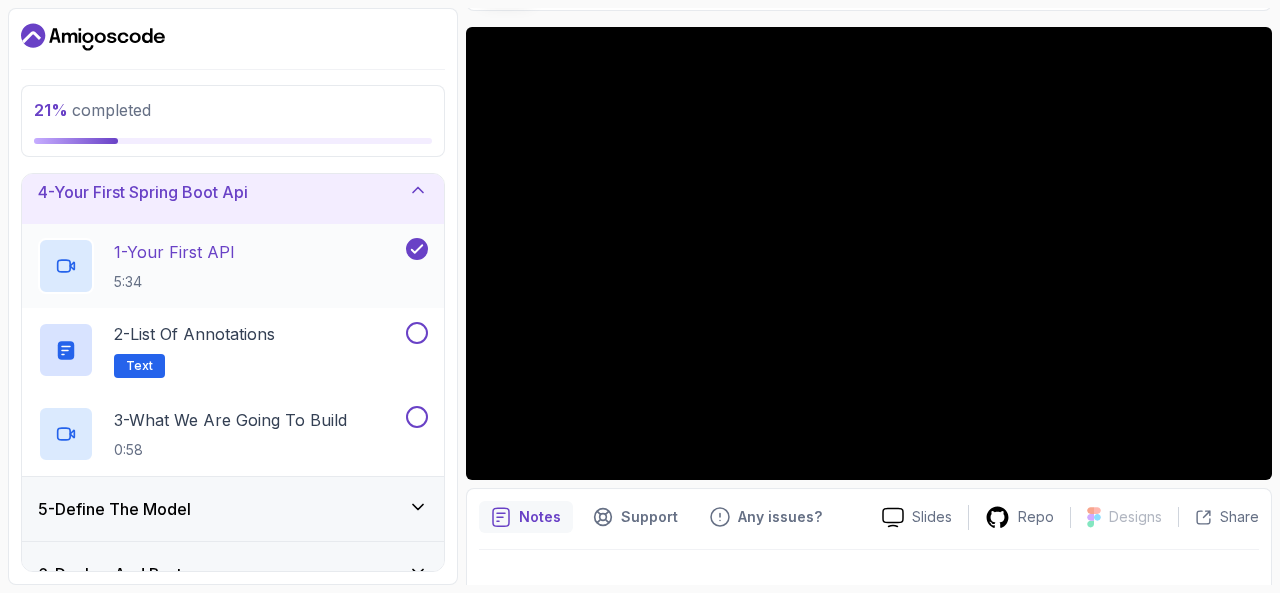 click on "1  -  Your First API" at bounding box center [174, 252] 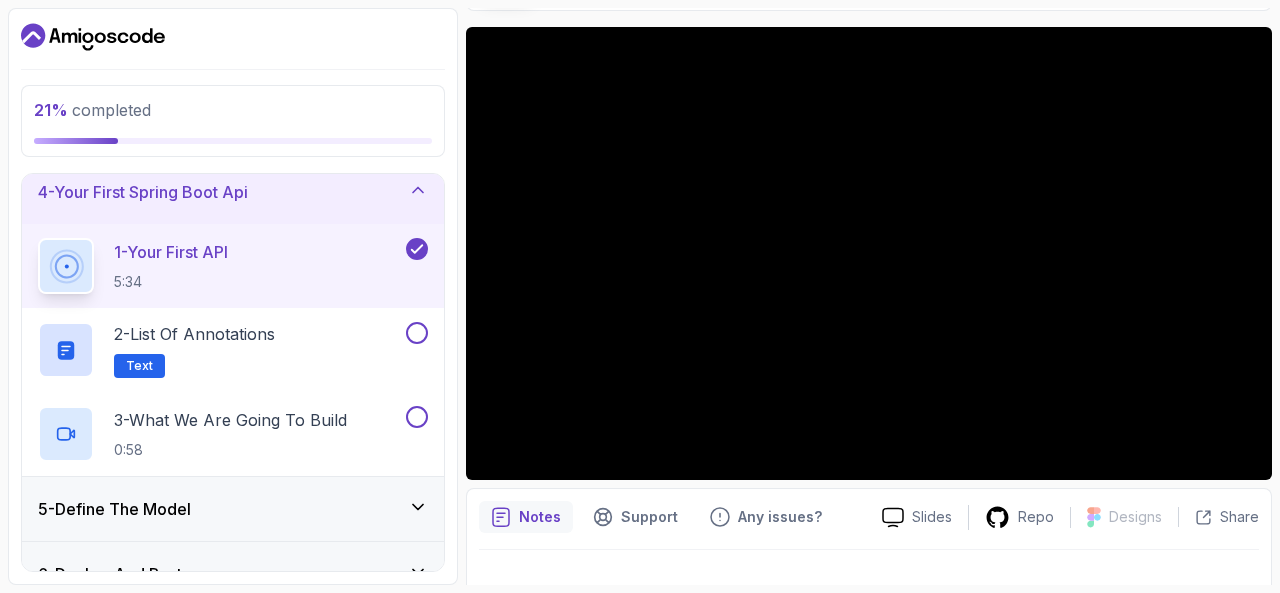 click on "21 % completed 1  -  Intro 2  -  Intro To Spring And Spring Boot 3  -  Environment Setup 4  -  Your First Spring Boot Api 1  -  Your First API 5:34 2  -  List of Annotations Text 3  -  What We Are Going To Build 0:58 5  -  Define The Model 6  -  Docker And Postgres 7  -  Databases Setup 8  -  Spring Data Jpa 9  -  Crud 10  -  Exercises 11  -  Artificial Intelligence 12  -  Outro My Courses Spring Boot for Beginners 2  Points 1 Gifti Bulti Student 4 - Your First Spring Boot Api  21 % completed Your First Spring Boot Api Your First API Your First API by  nelson Slides Repo Designs Design not available Share Notes Support Any issues? Slides Repo Designs Design not available Share ~1 min read Claim your free license  here" at bounding box center (640, 296) 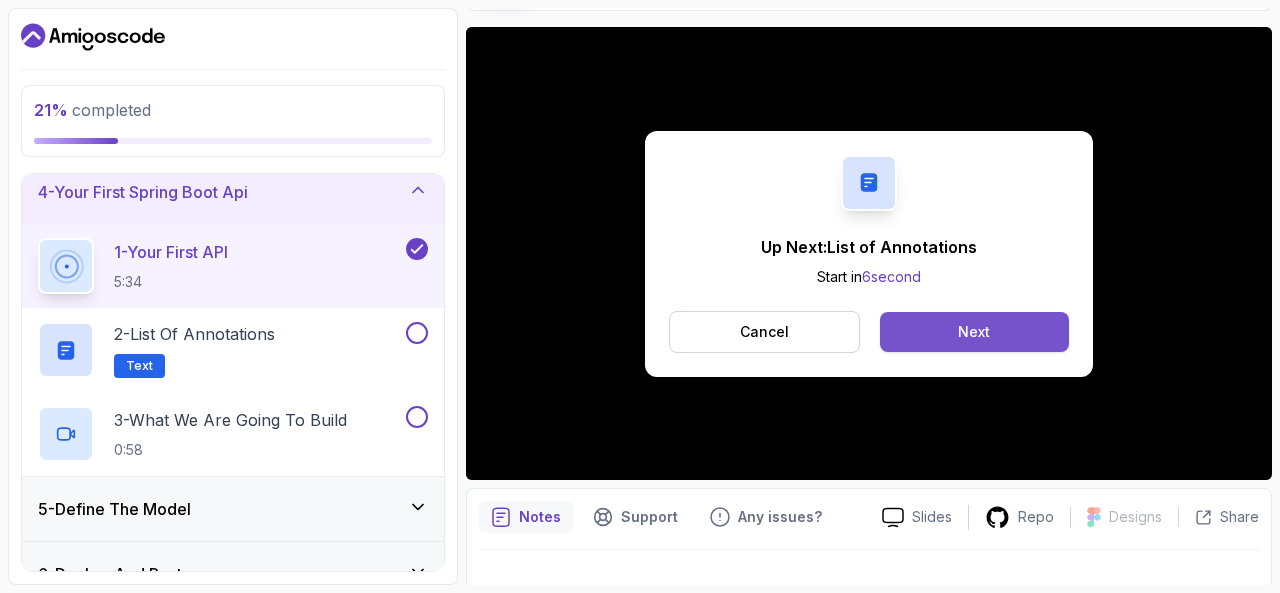 click on "Next" at bounding box center (974, 332) 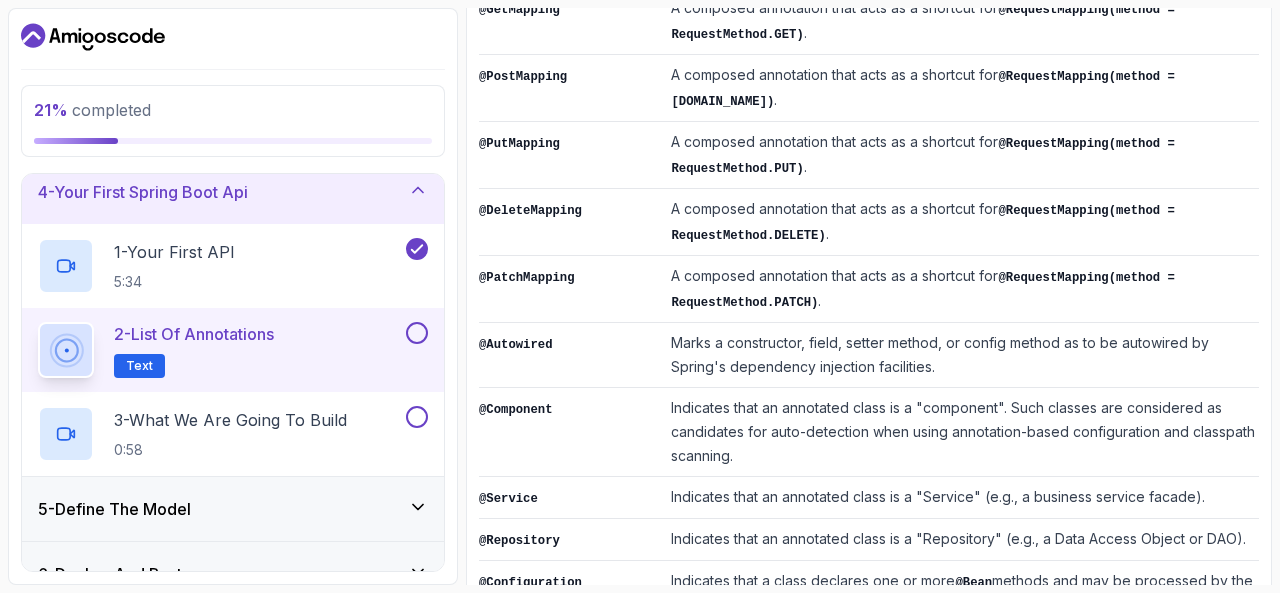 scroll, scrollTop: 599, scrollLeft: 0, axis: vertical 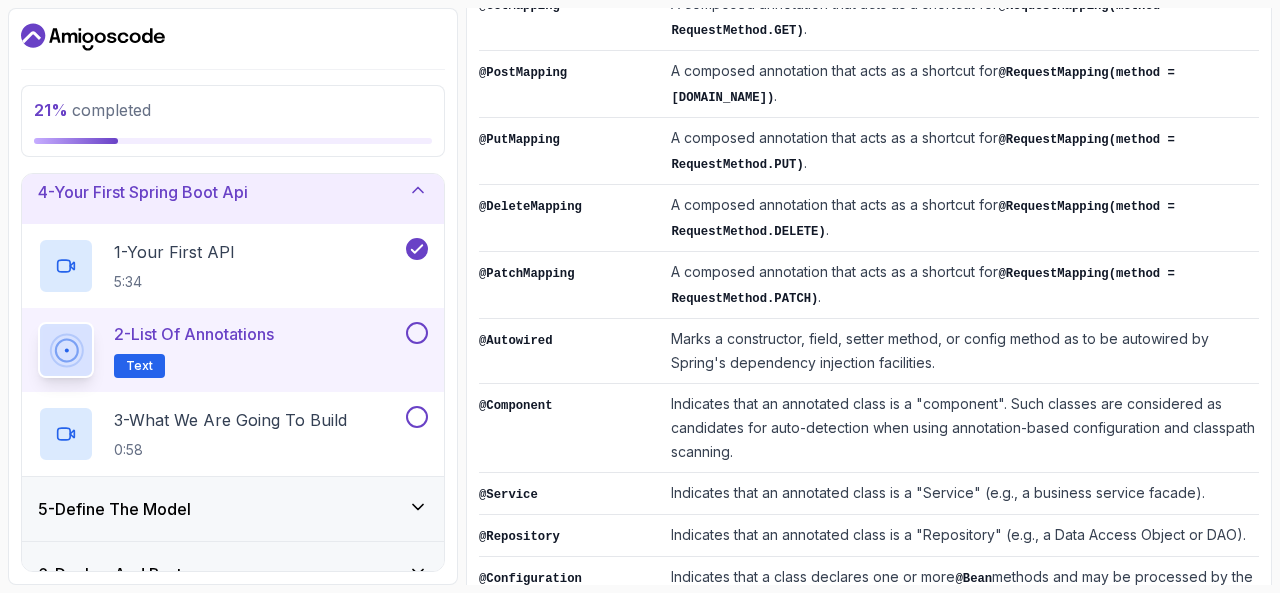 click on "Indicates that an annotated class is a "component". Such classes are considered as candidates for auto-detection when using annotation-based configuration and classpath scanning." at bounding box center [961, 428] 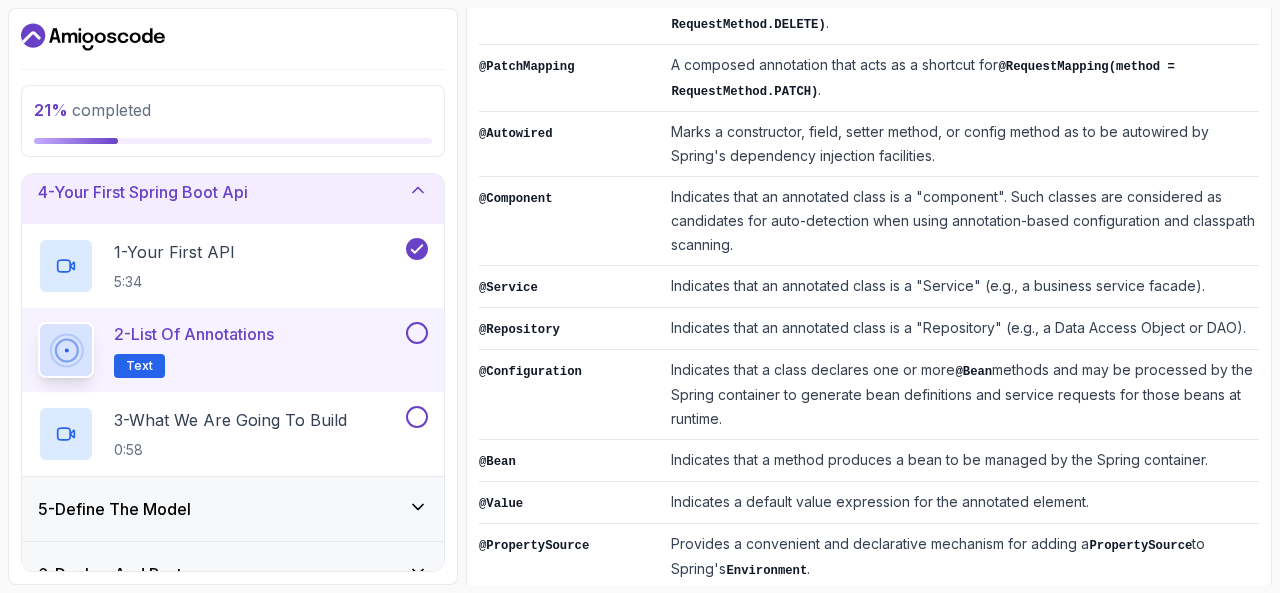 scroll, scrollTop: 866, scrollLeft: 0, axis: vertical 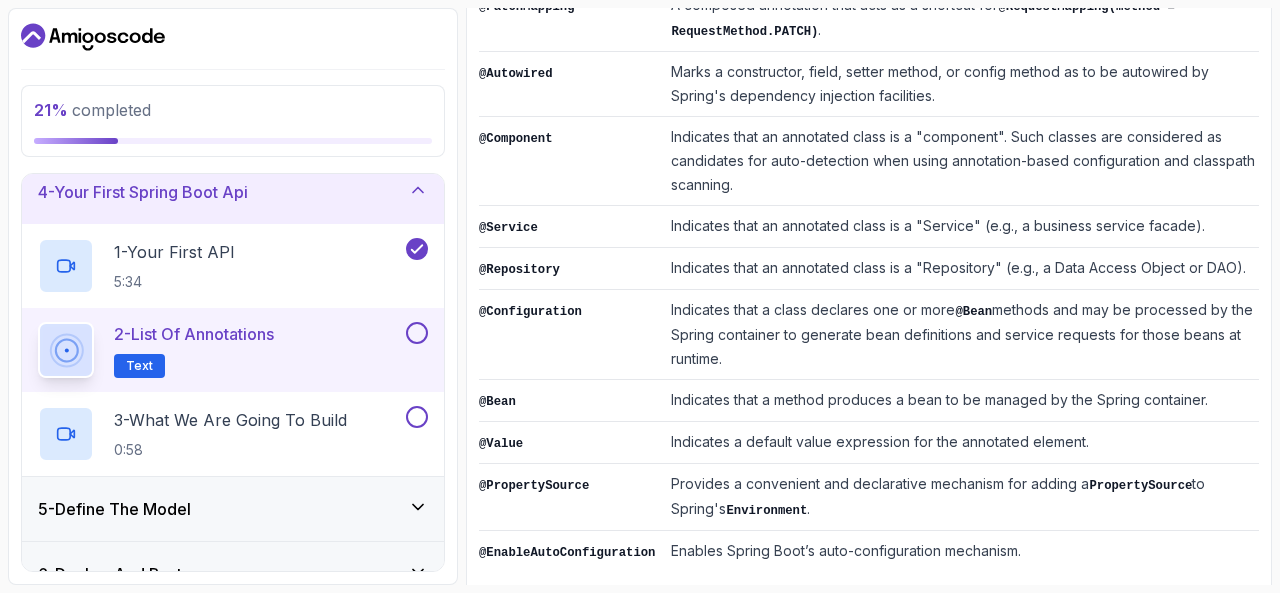 click at bounding box center (417, 333) 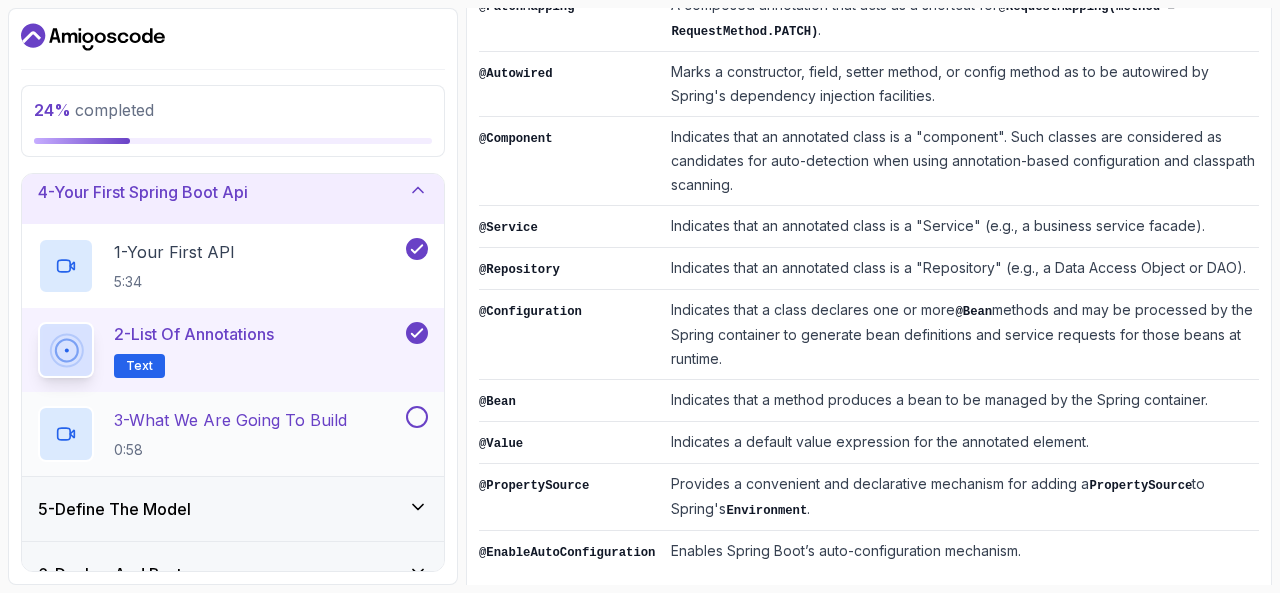 click at bounding box center (417, 417) 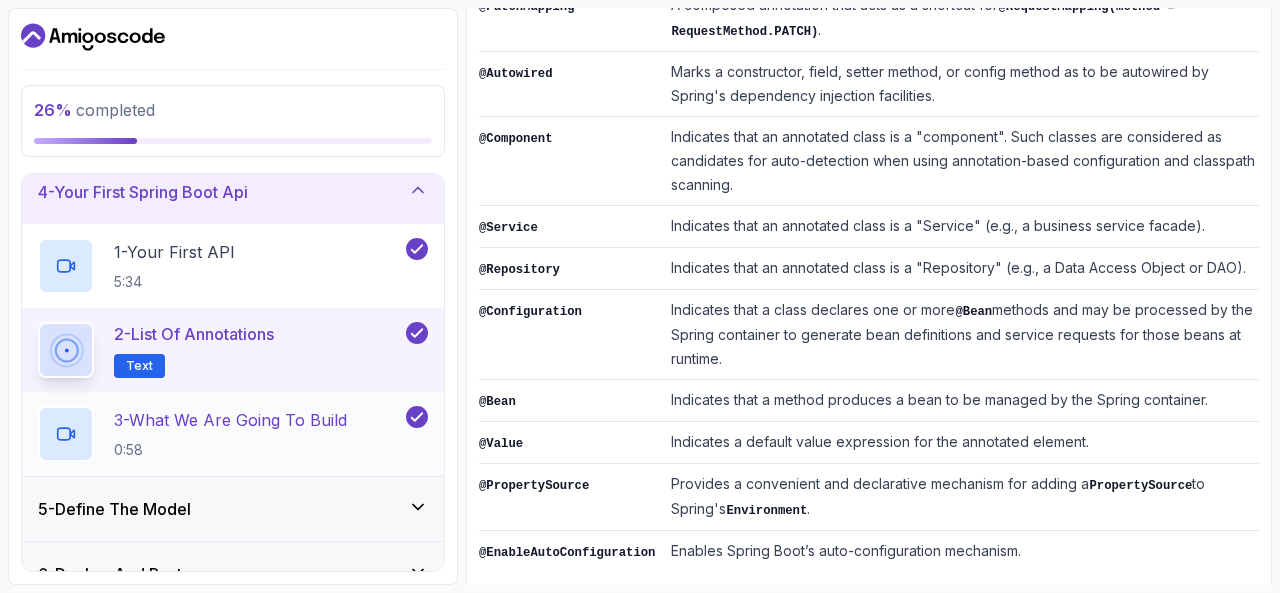 click on "3  -  What We Are Going To Build" at bounding box center (230, 420) 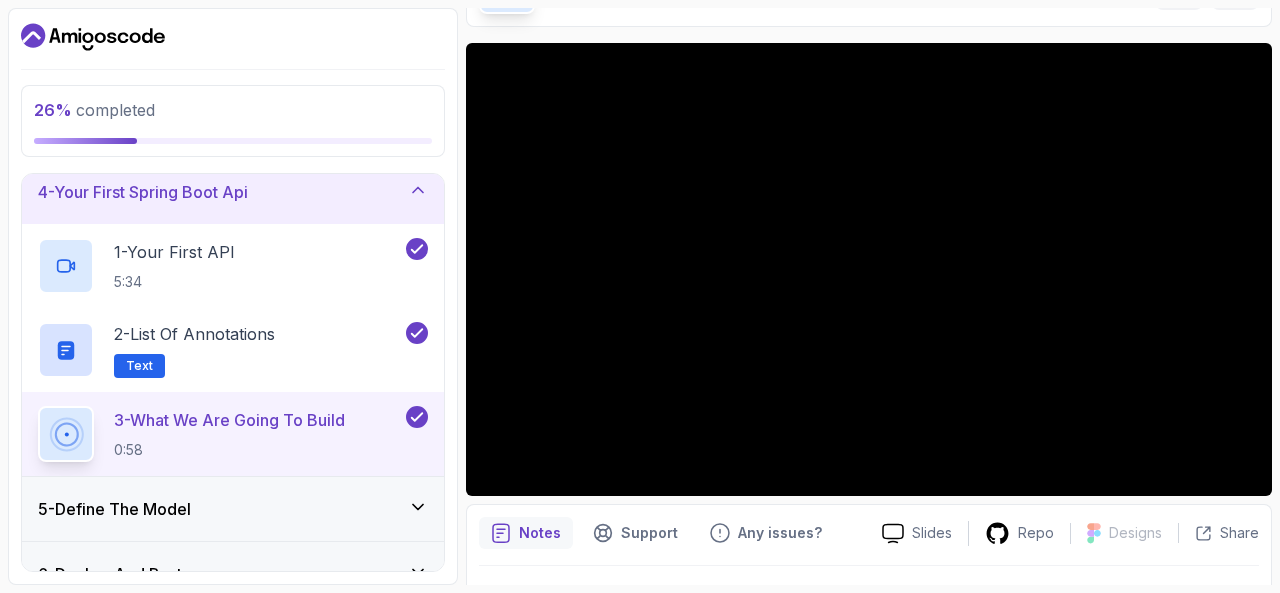 scroll, scrollTop: 136, scrollLeft: 0, axis: vertical 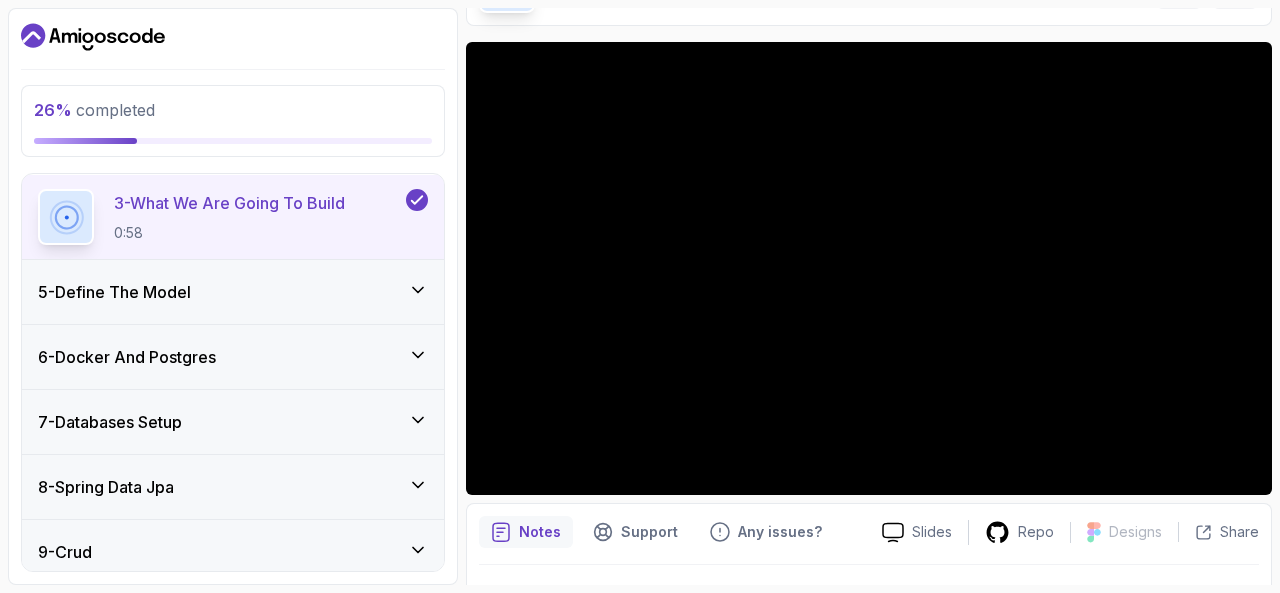 click 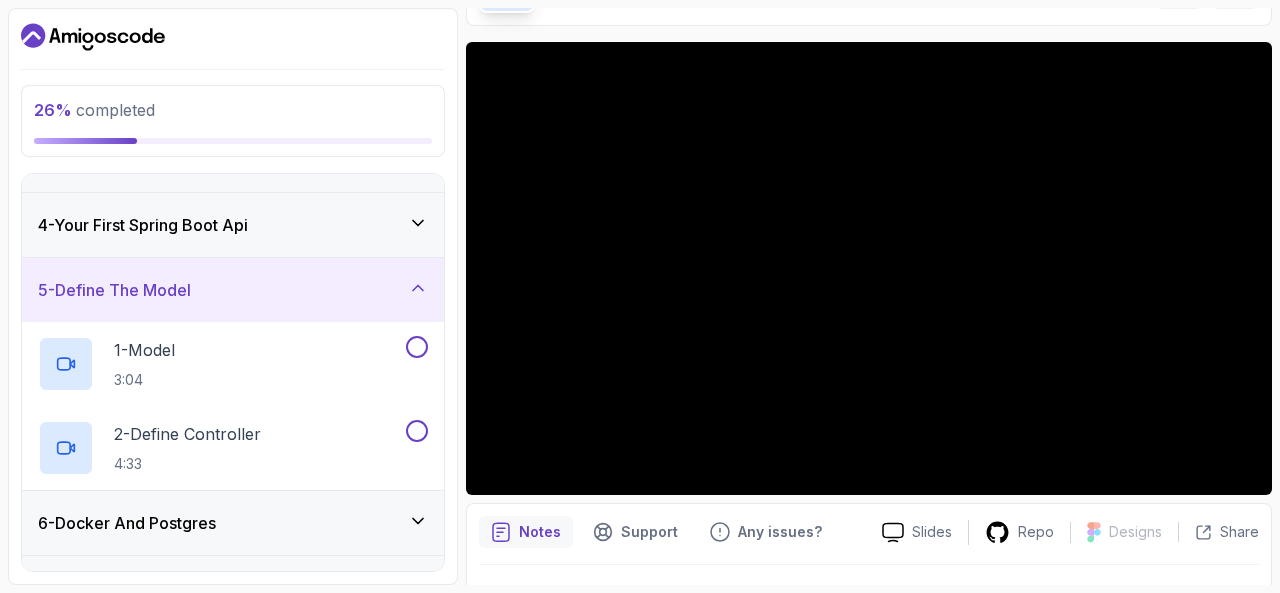 scroll, scrollTop: 160, scrollLeft: 0, axis: vertical 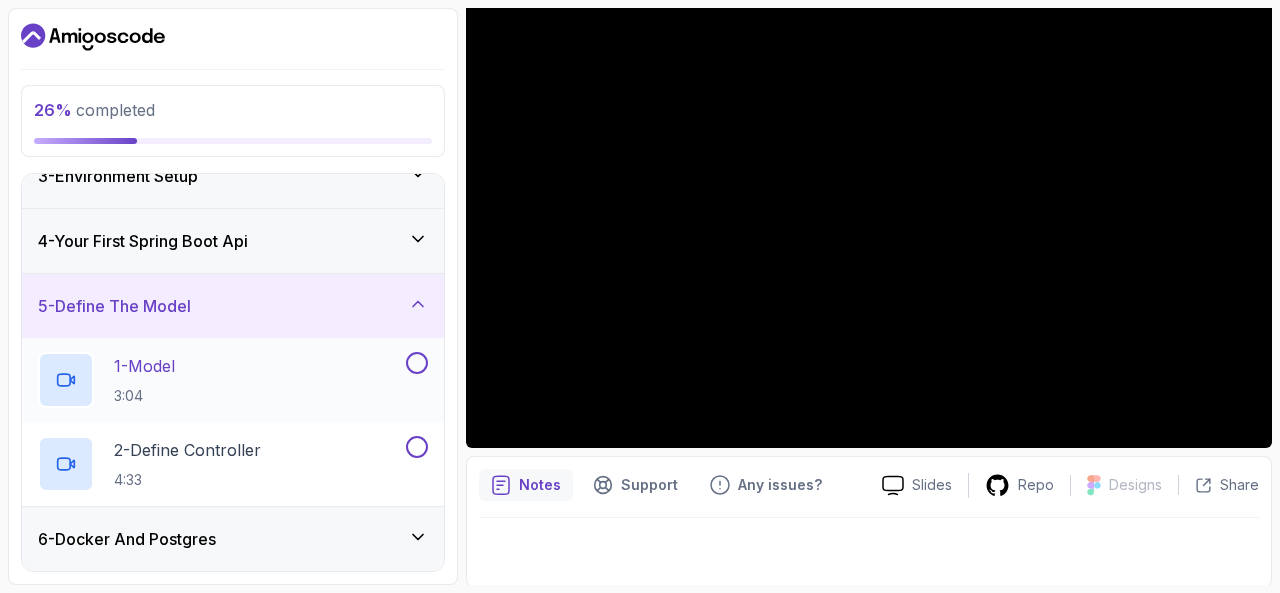 click at bounding box center [417, 363] 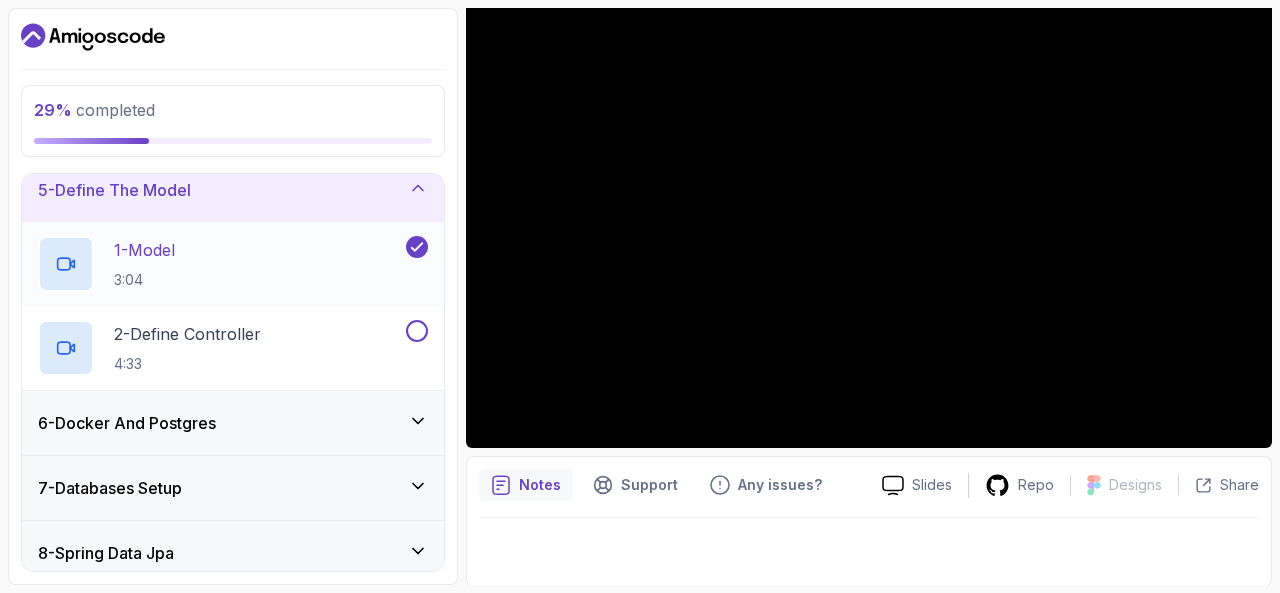 scroll, scrollTop: 280, scrollLeft: 0, axis: vertical 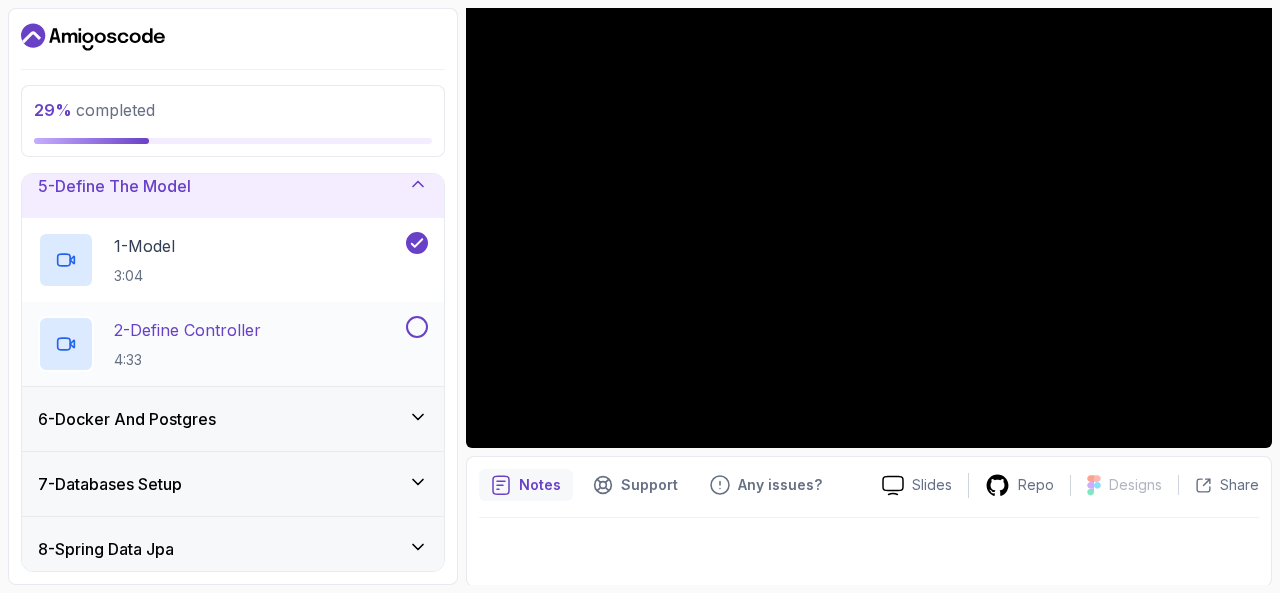 click on "4:33" at bounding box center (187, 360) 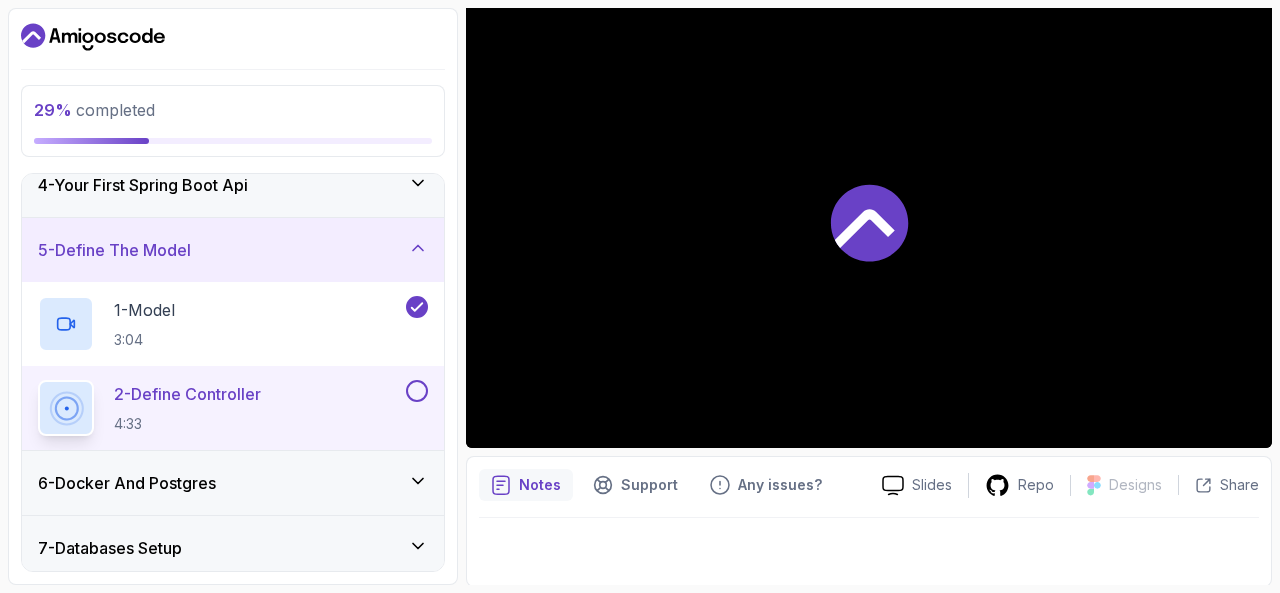 scroll, scrollTop: 214, scrollLeft: 0, axis: vertical 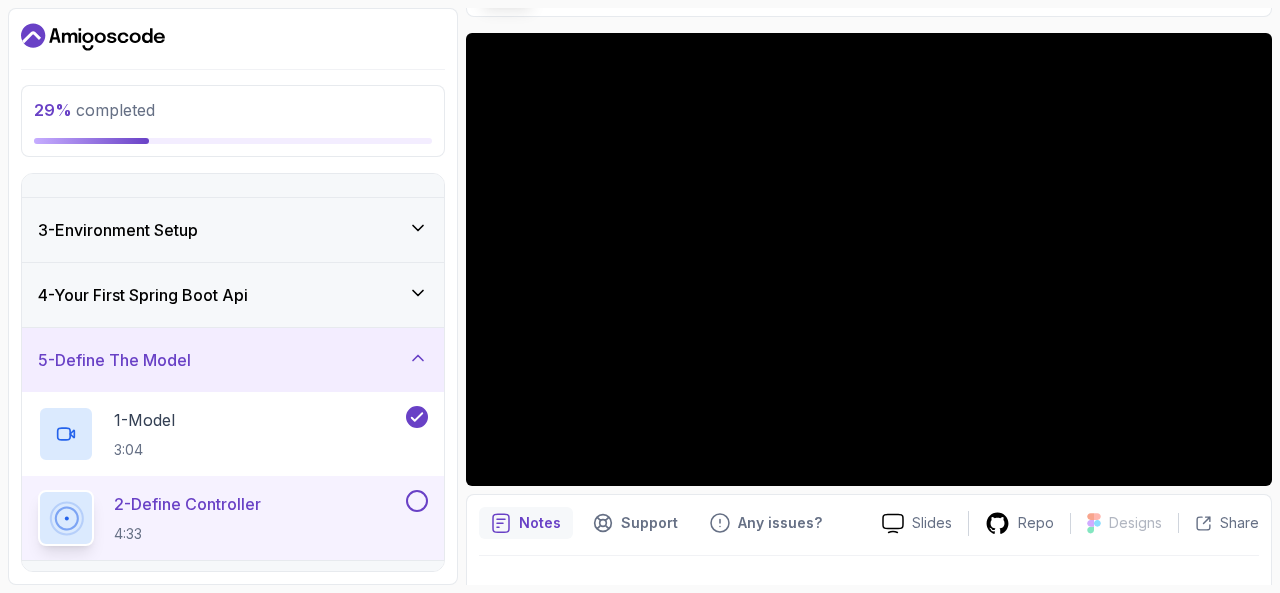 click on "4  -  Your First Spring Boot Api" at bounding box center (143, 295) 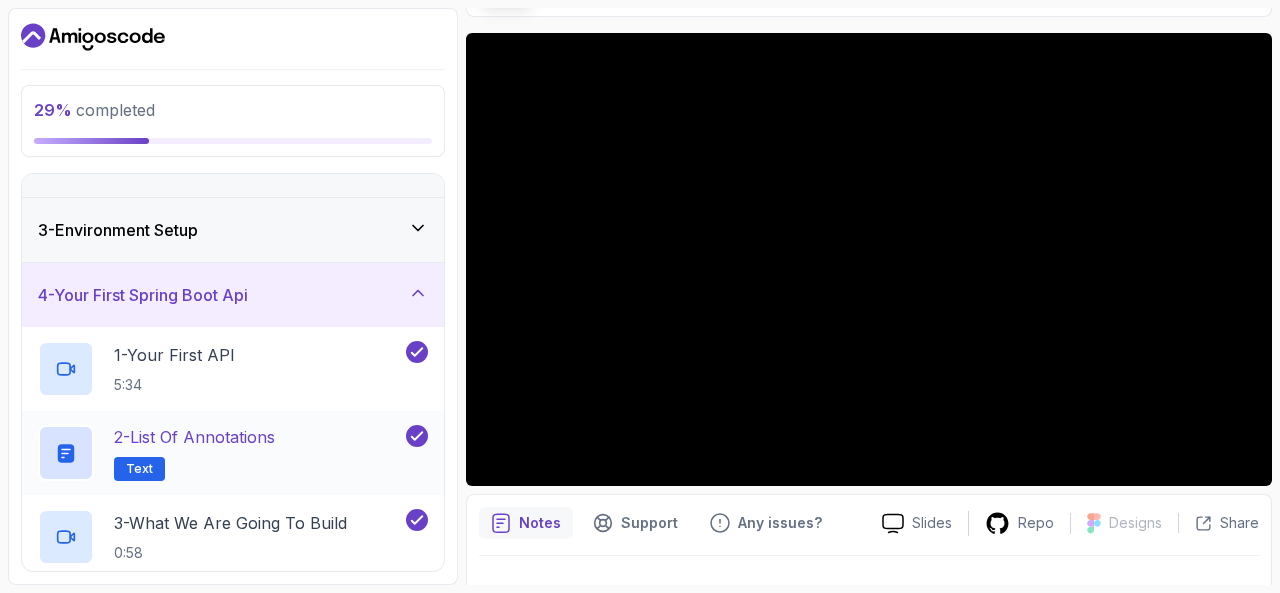 click on "Text" at bounding box center [139, 469] 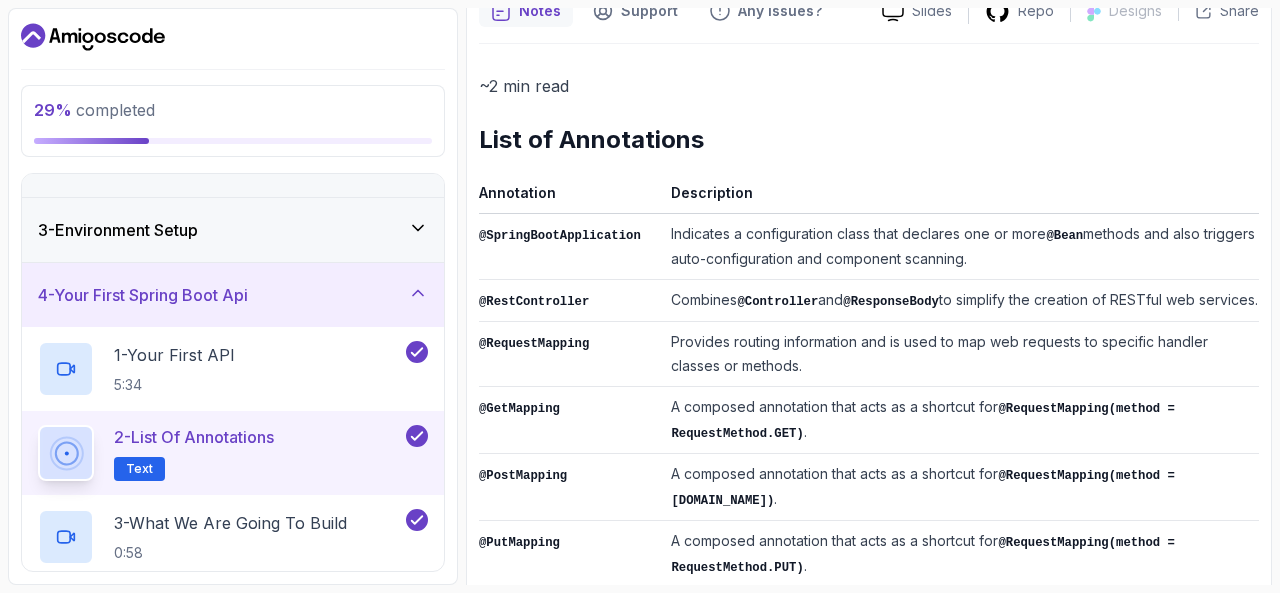 scroll, scrollTop: 197, scrollLeft: 0, axis: vertical 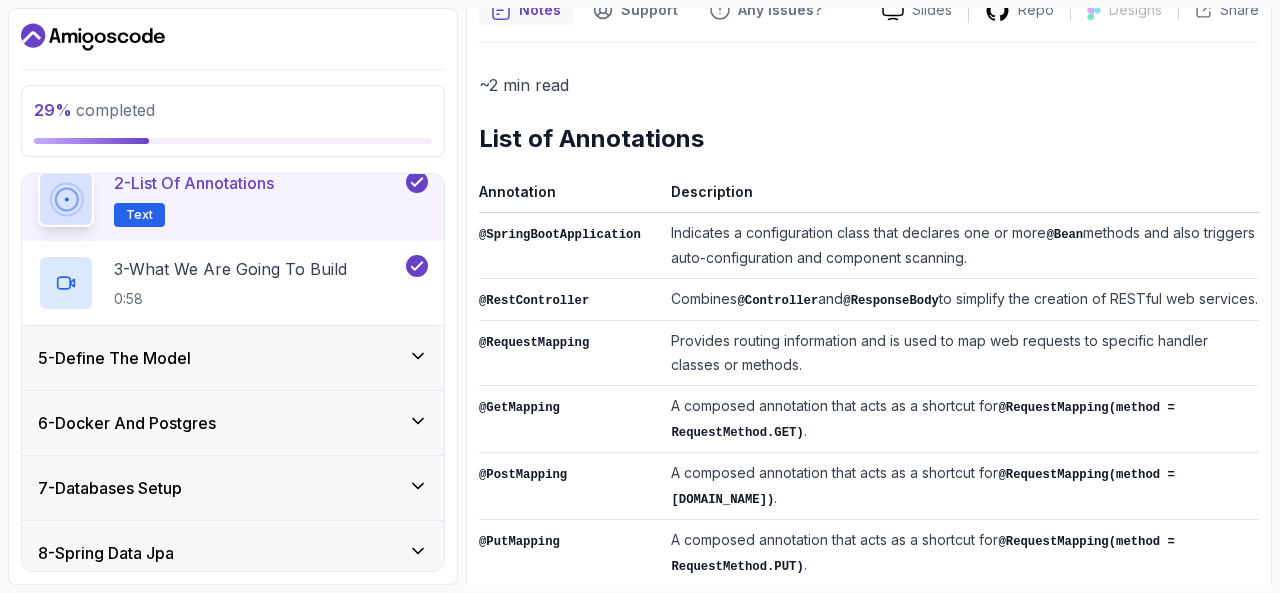 click 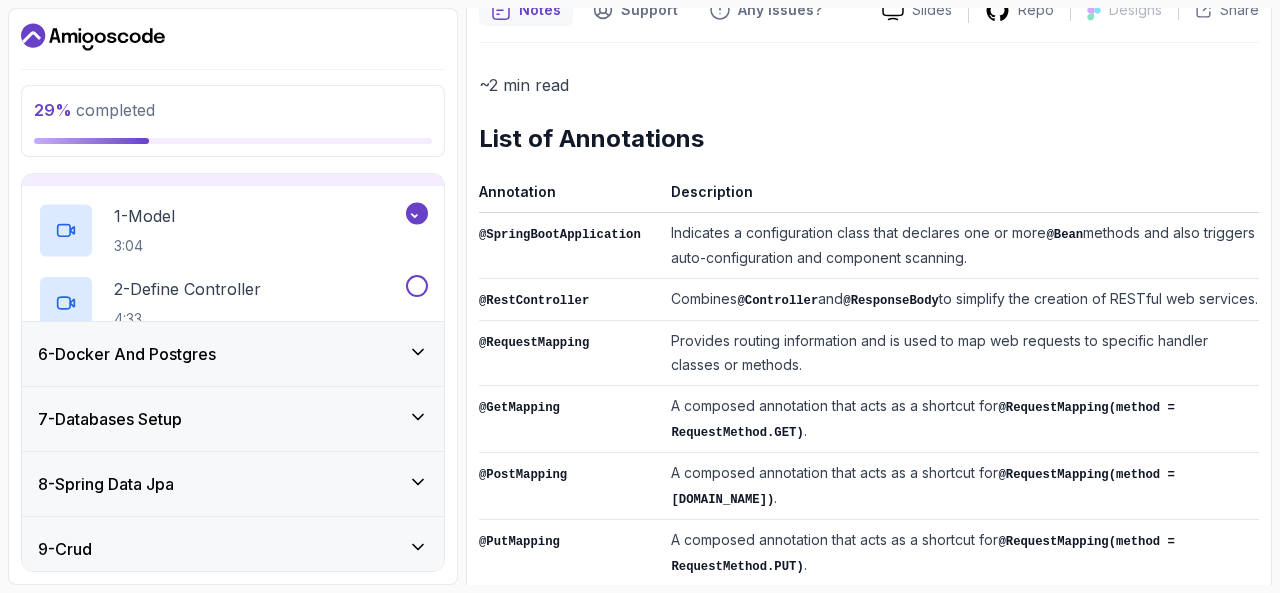 scroll, scrollTop: 272, scrollLeft: 0, axis: vertical 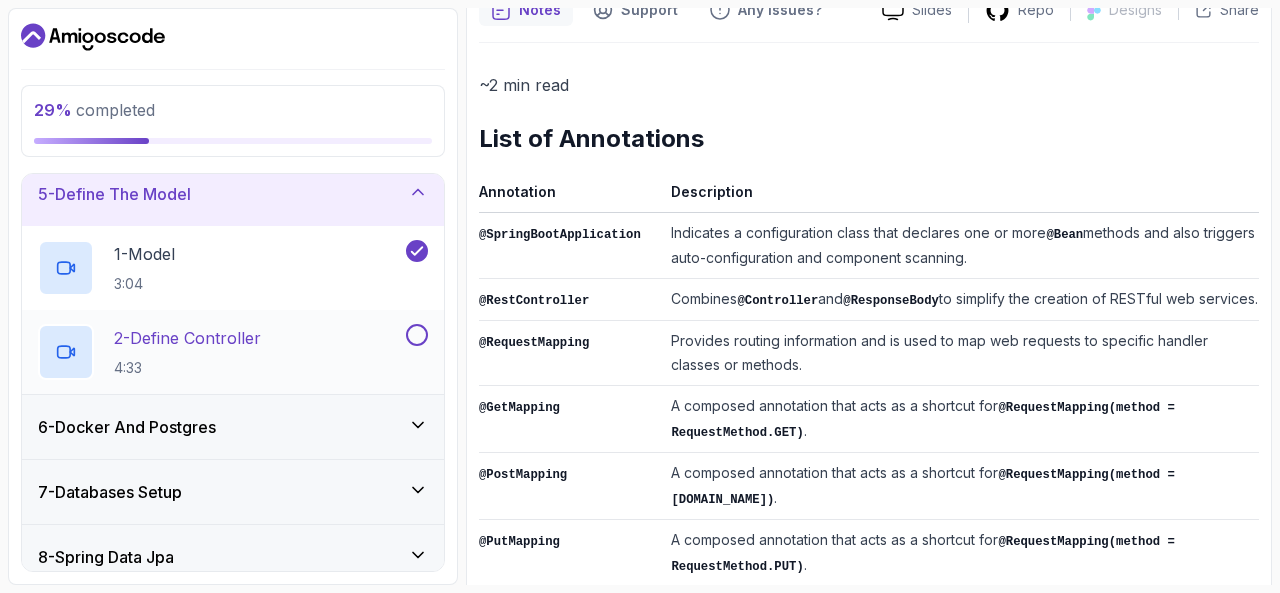 click on "2  -  Define Controller" at bounding box center (187, 338) 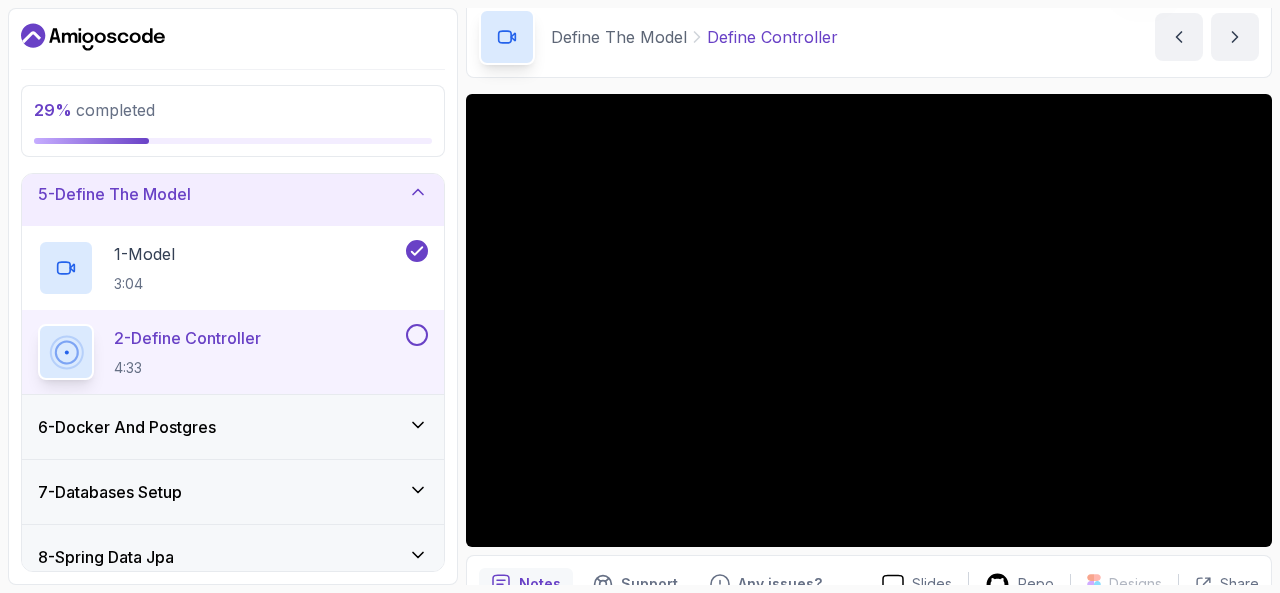 scroll, scrollTop: 83, scrollLeft: 0, axis: vertical 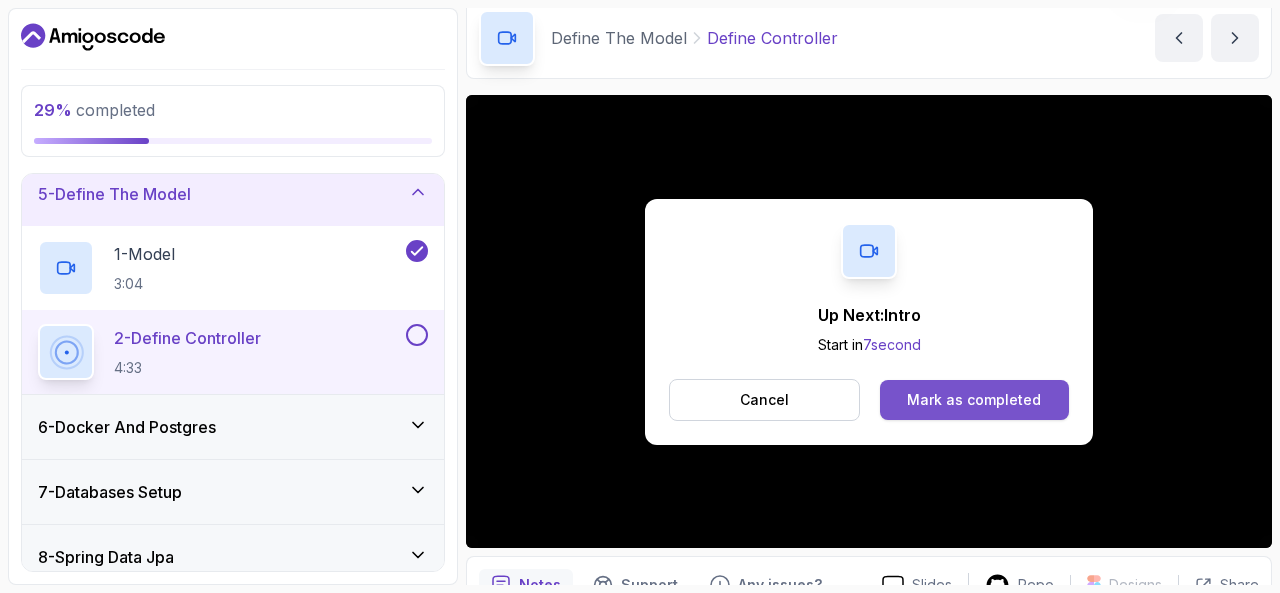 click on "Mark as completed" at bounding box center (974, 400) 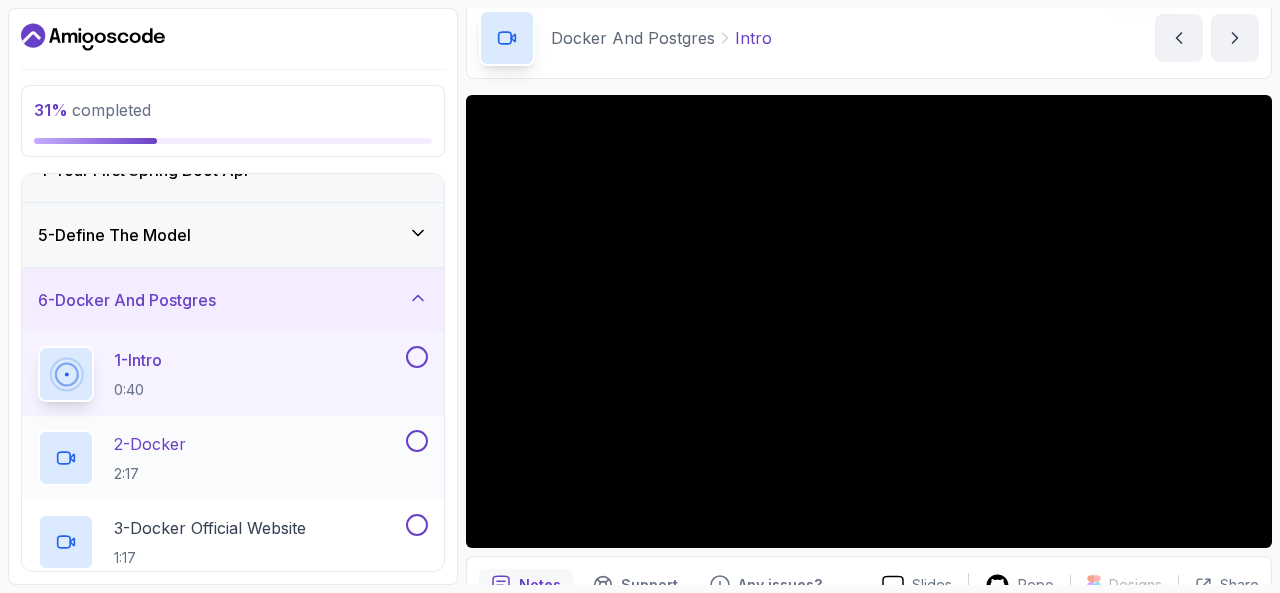 scroll, scrollTop: 234, scrollLeft: 0, axis: vertical 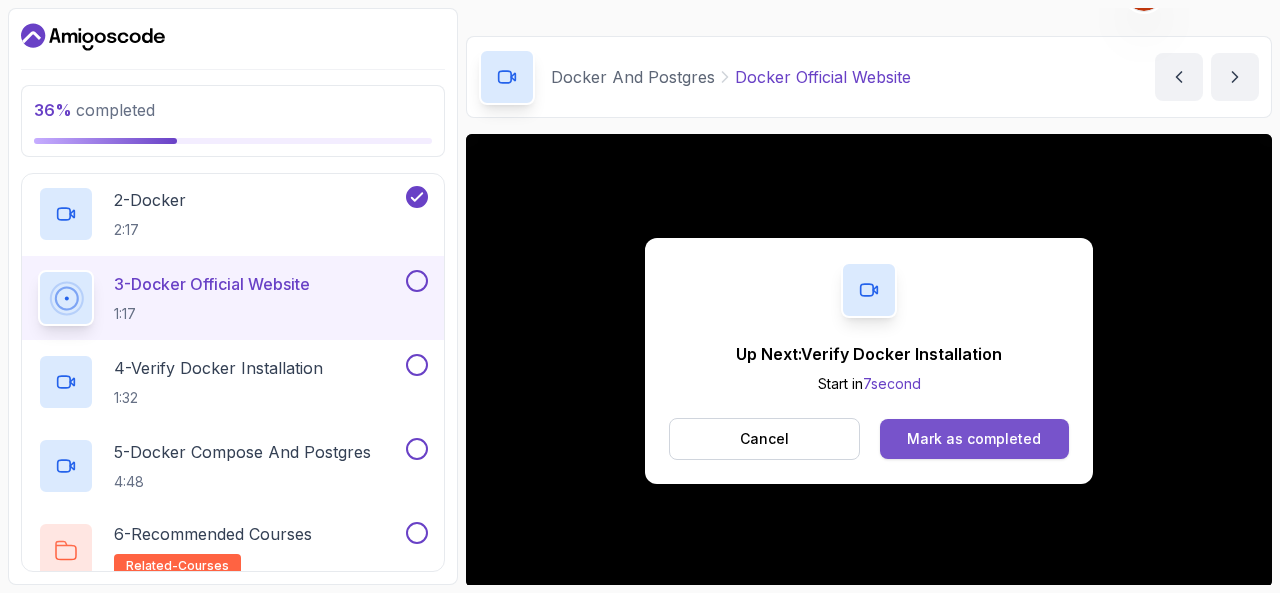 click on "Mark as completed" at bounding box center [974, 439] 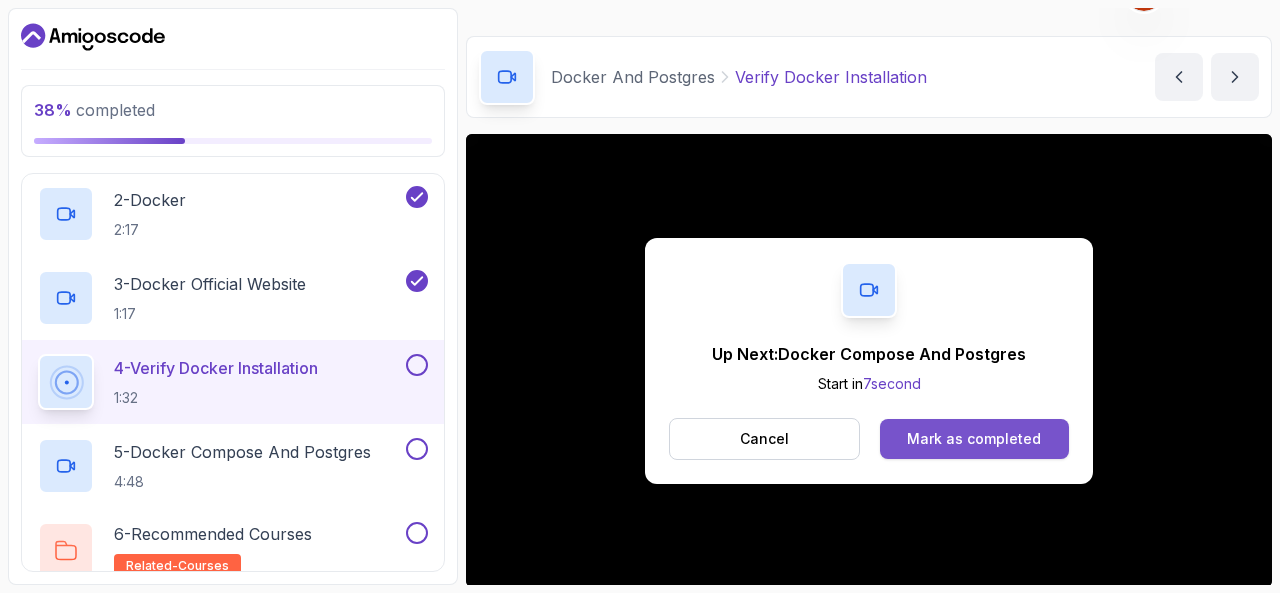 click on "Mark as completed" at bounding box center [974, 439] 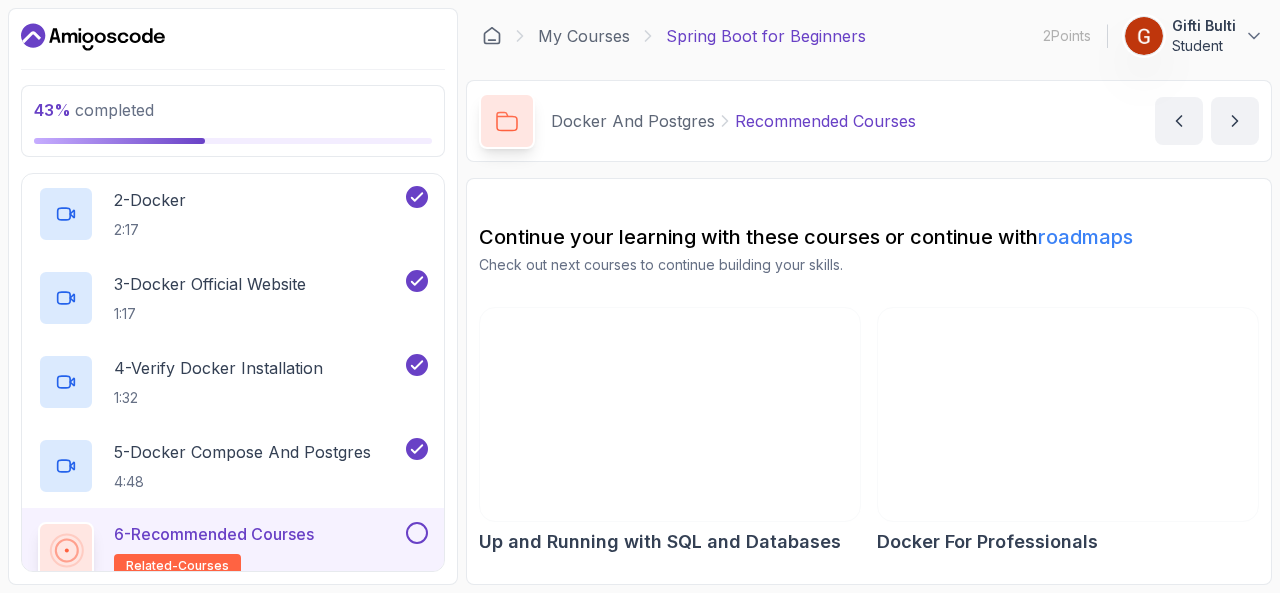 scroll, scrollTop: 0, scrollLeft: 0, axis: both 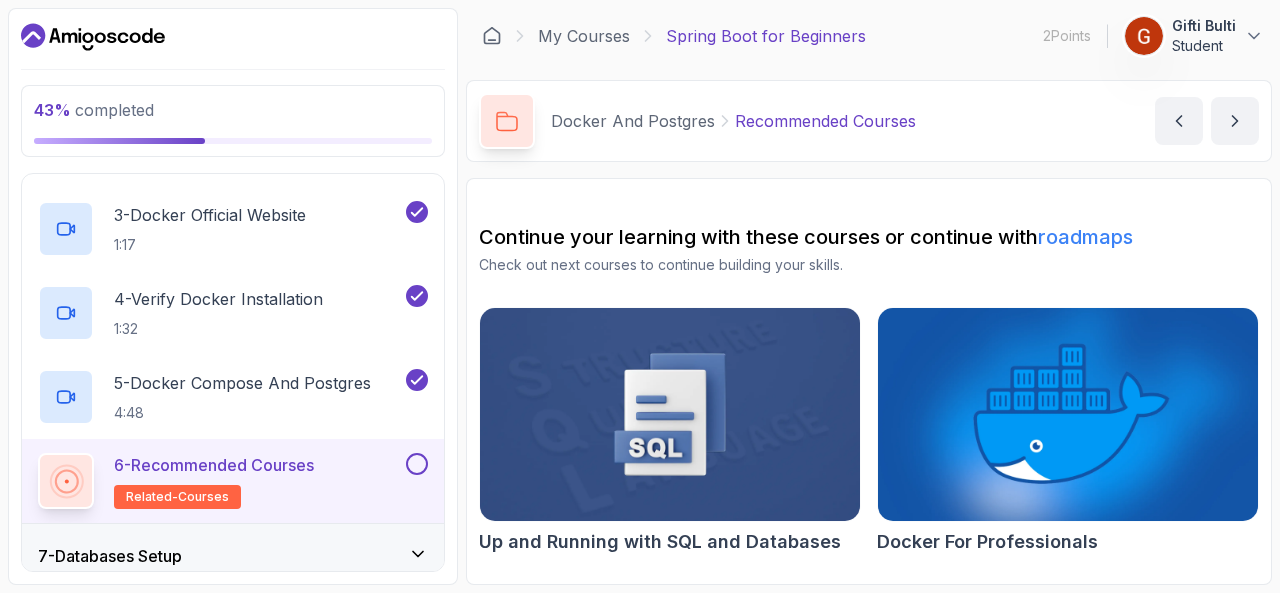 click at bounding box center (670, 415) 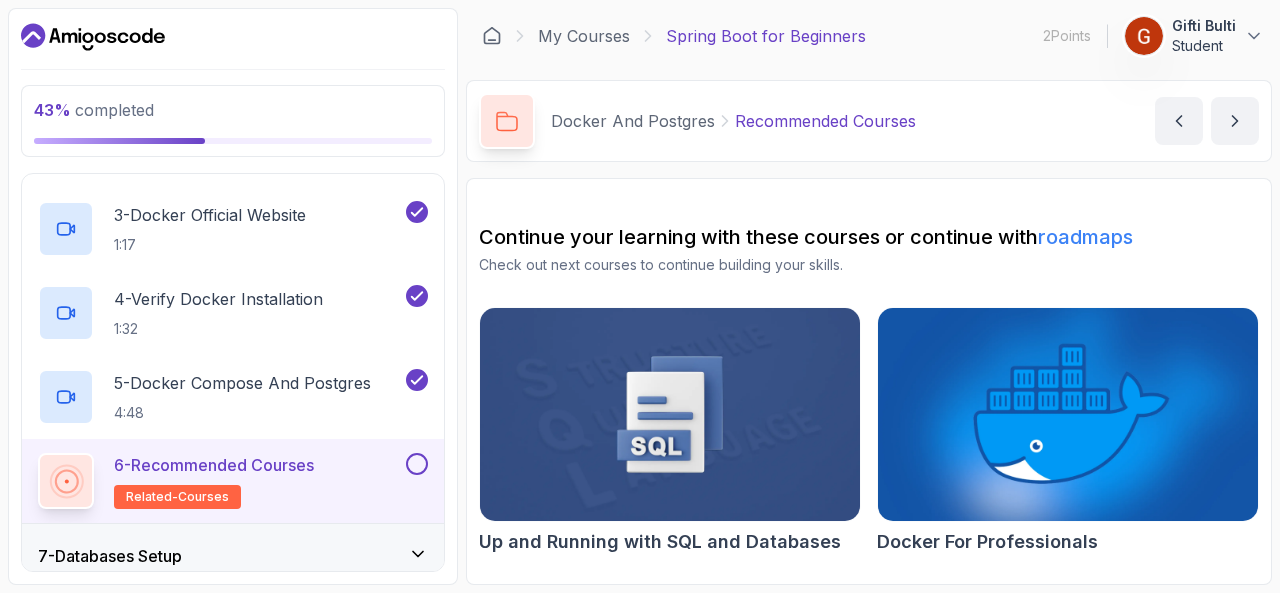click at bounding box center [417, 464] 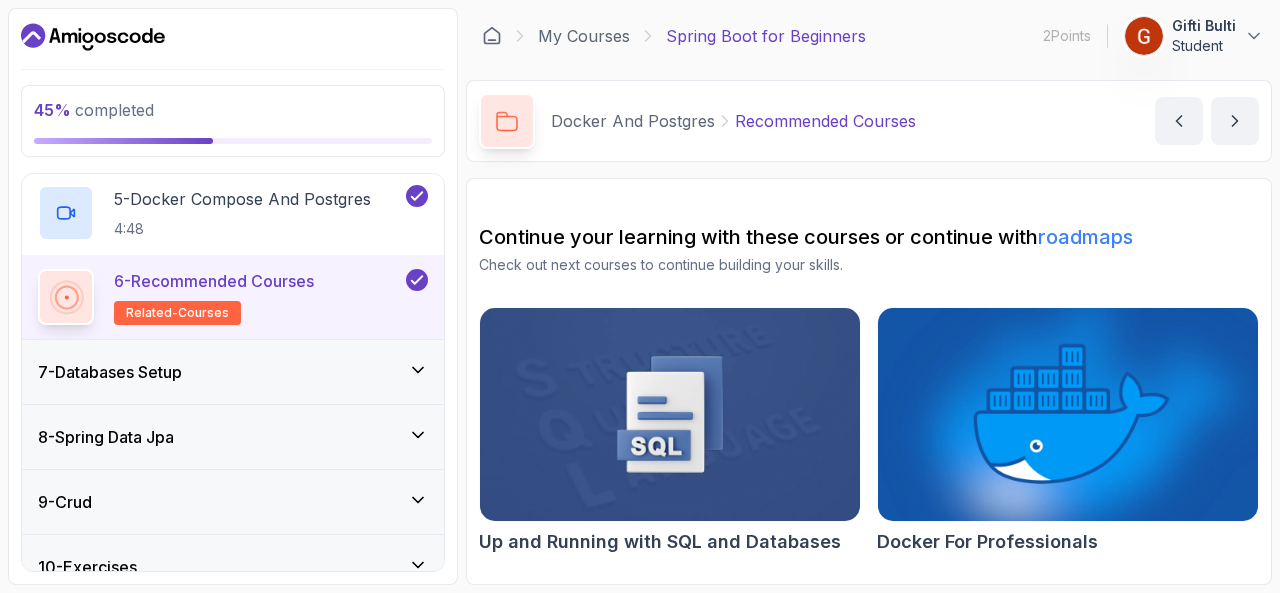 scroll, scrollTop: 730, scrollLeft: 0, axis: vertical 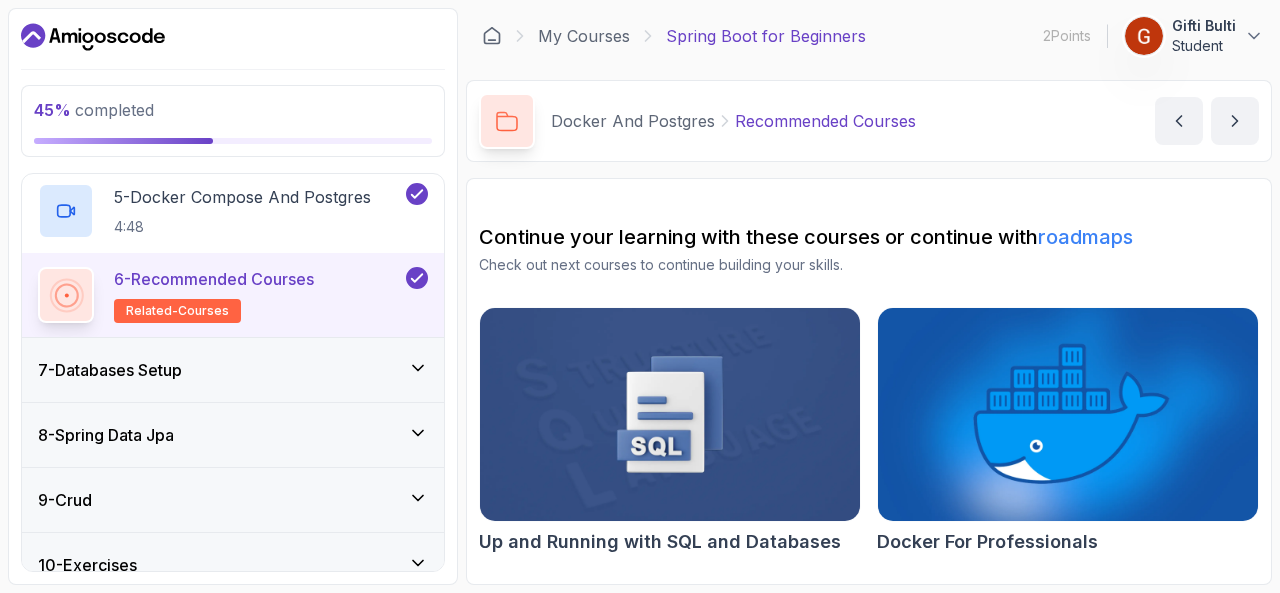 click 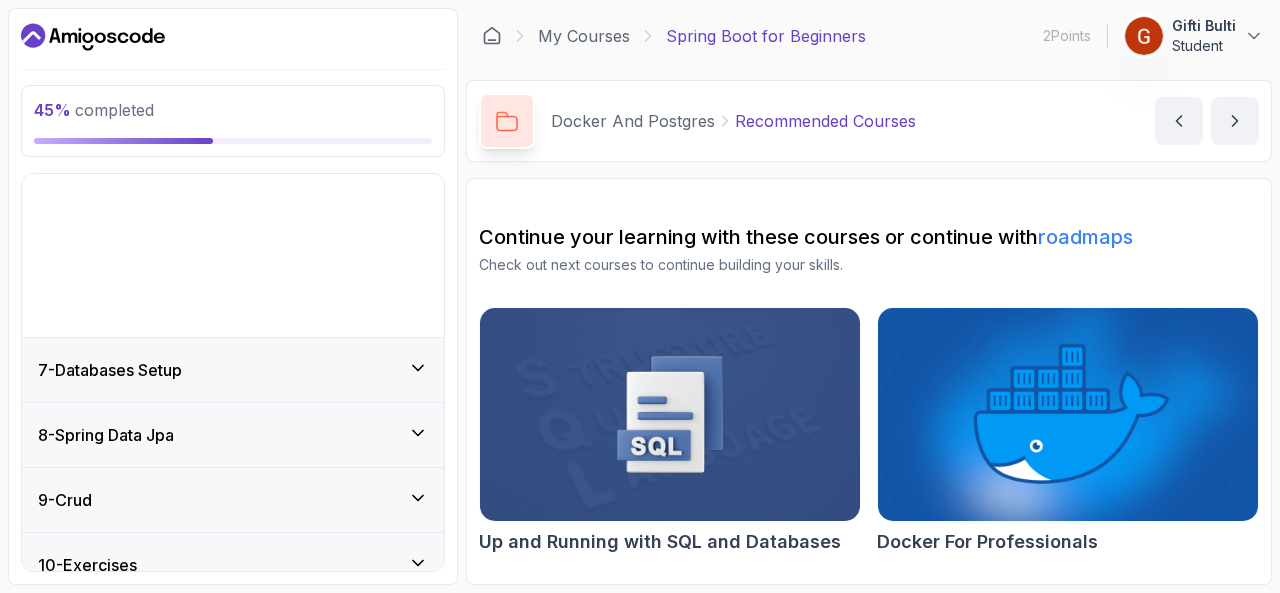 scroll, scrollTop: 376, scrollLeft: 0, axis: vertical 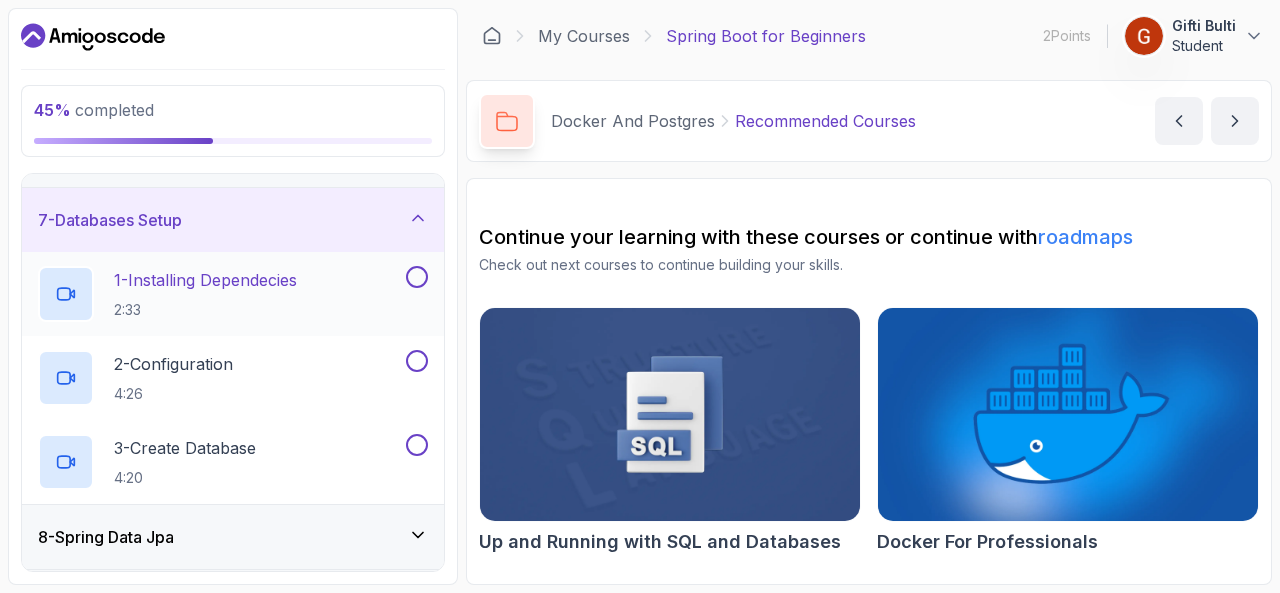 click on "1  -  Installing Dependecies 2:33" at bounding box center [233, 294] 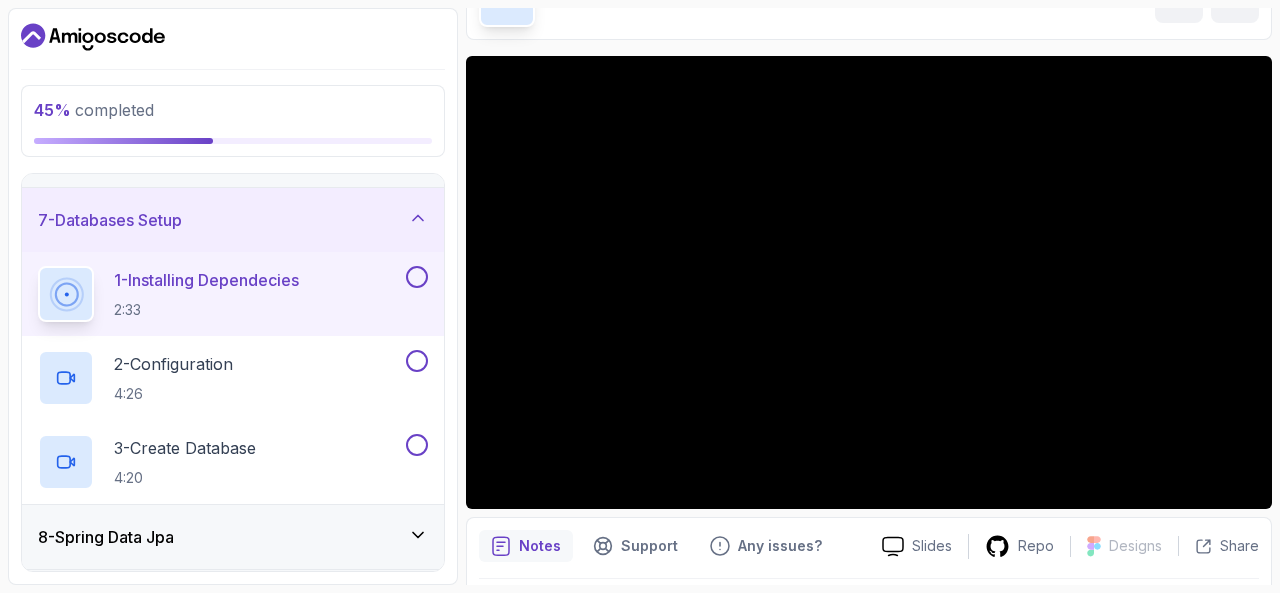 scroll, scrollTop: 126, scrollLeft: 0, axis: vertical 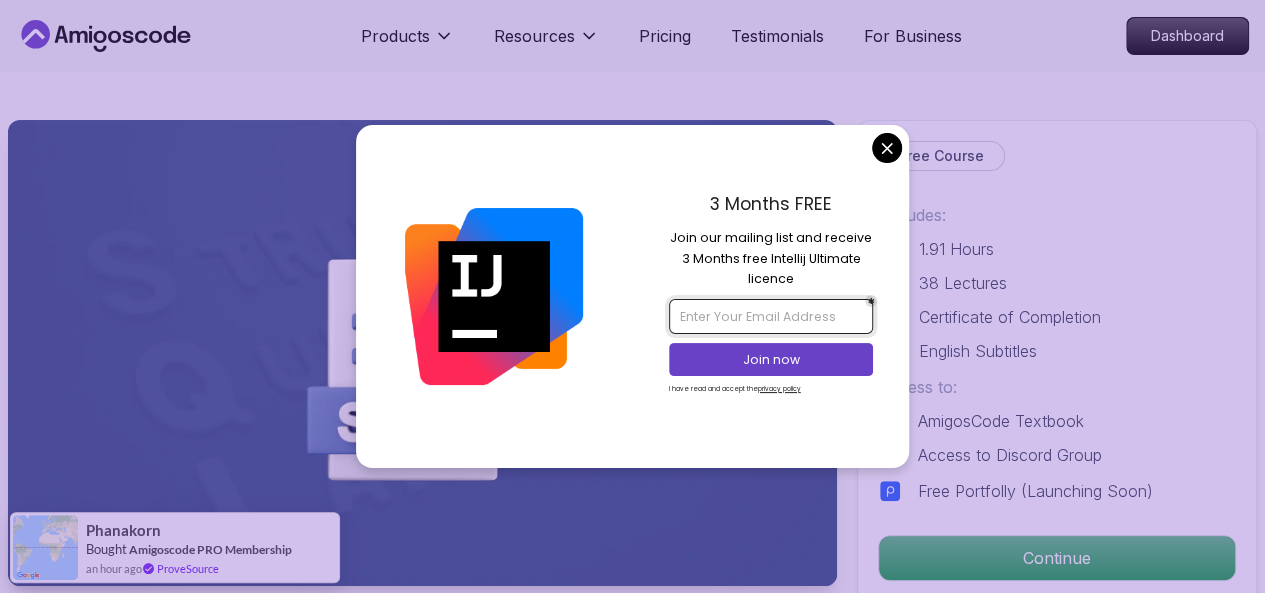 click at bounding box center [771, 316] 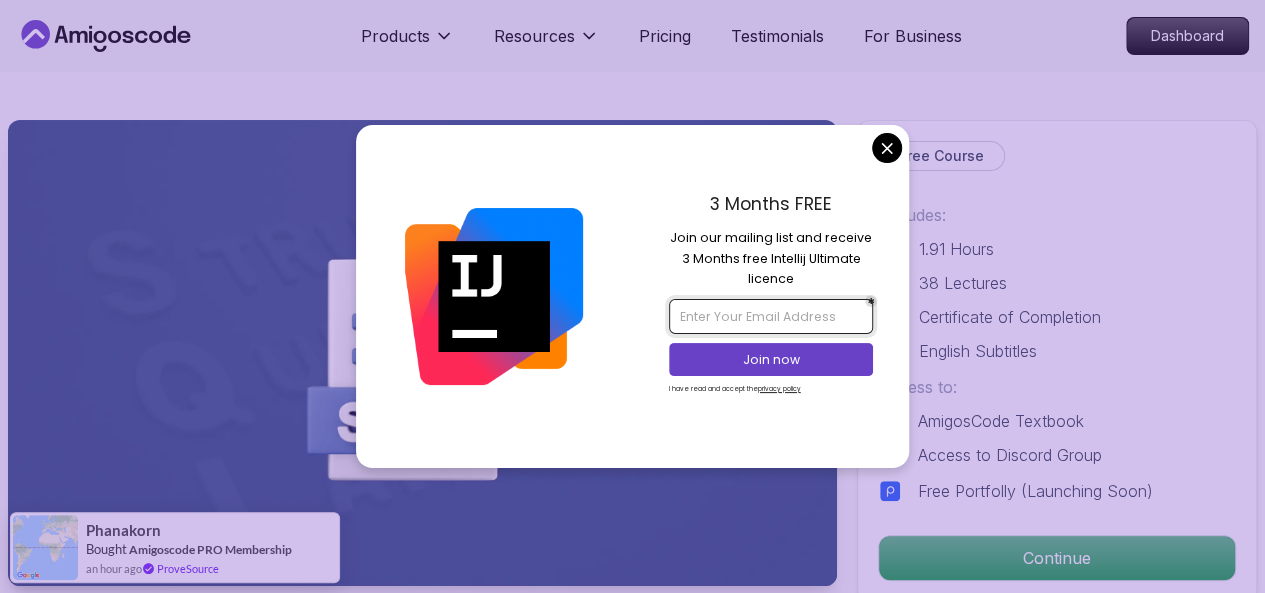 type on "Giftikena59@gmail.com" 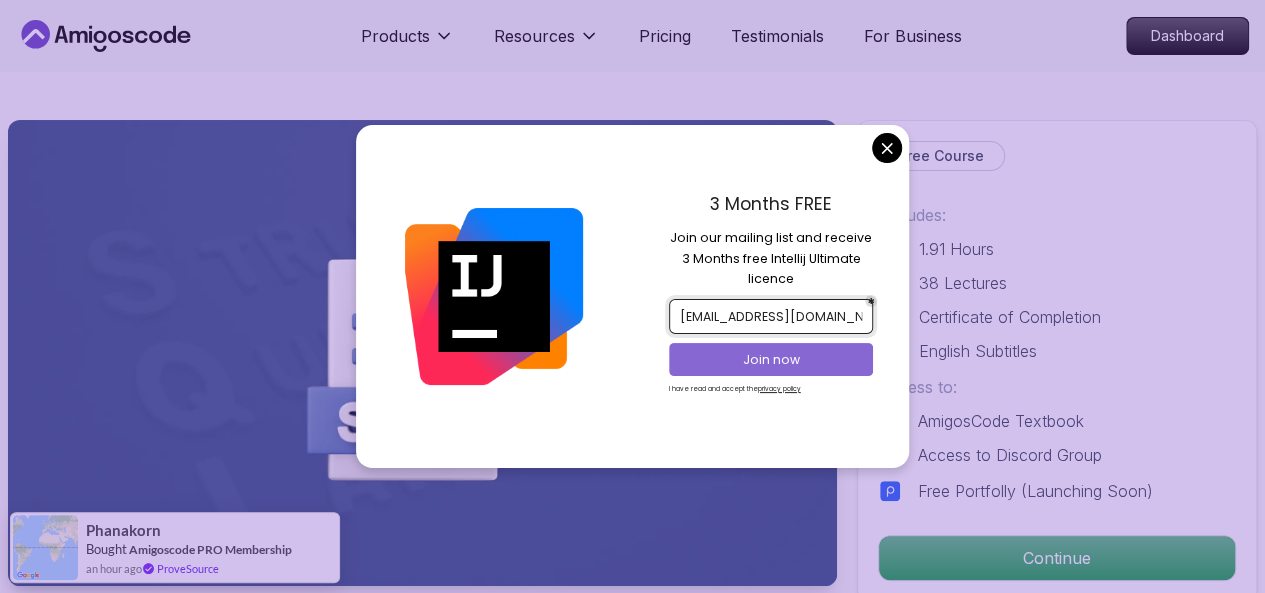 click on "Join now" at bounding box center (771, 360) 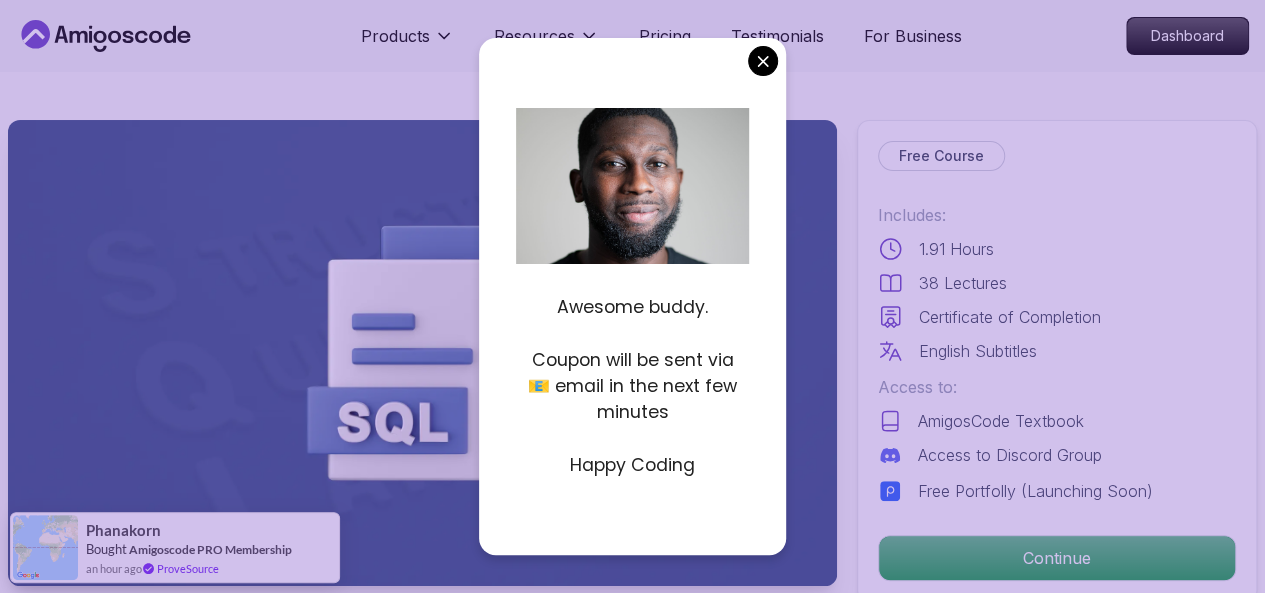 click on "Products Resources Pricing Testimonials For Business Dashboard Products Resources Pricing Testimonials For Business Dashboard Up and Running with SQL and Databases Learn SQL and databases from the ground up. Mama Samba Braima Djalo  /   Instructor Free Course Includes: 1.91 Hours 38 Lectures Certificate of Completion English Subtitles Access to: AmigosCode Textbook Access to Discord Group Free Portfolly (Launching Soon) Continue Share this Course or Copy link Got a Team of 5 or More? With one subscription, give your entire team access to all courses and features. Check our Business Plan Mama Samba Braima Djalo  /   Instructor What you will learn sql postgres terminal Understanding Databases - Learn what databases are, the difference between SQL and NoSQL, and why relational databases are critical. Getting Started with PostgreSQL - Install PostgreSQL on macOS, Windows, and Linux, and understand its powerful features. Creating and Managing Tables - The basics of creating and managing tables." at bounding box center (632, 3343) 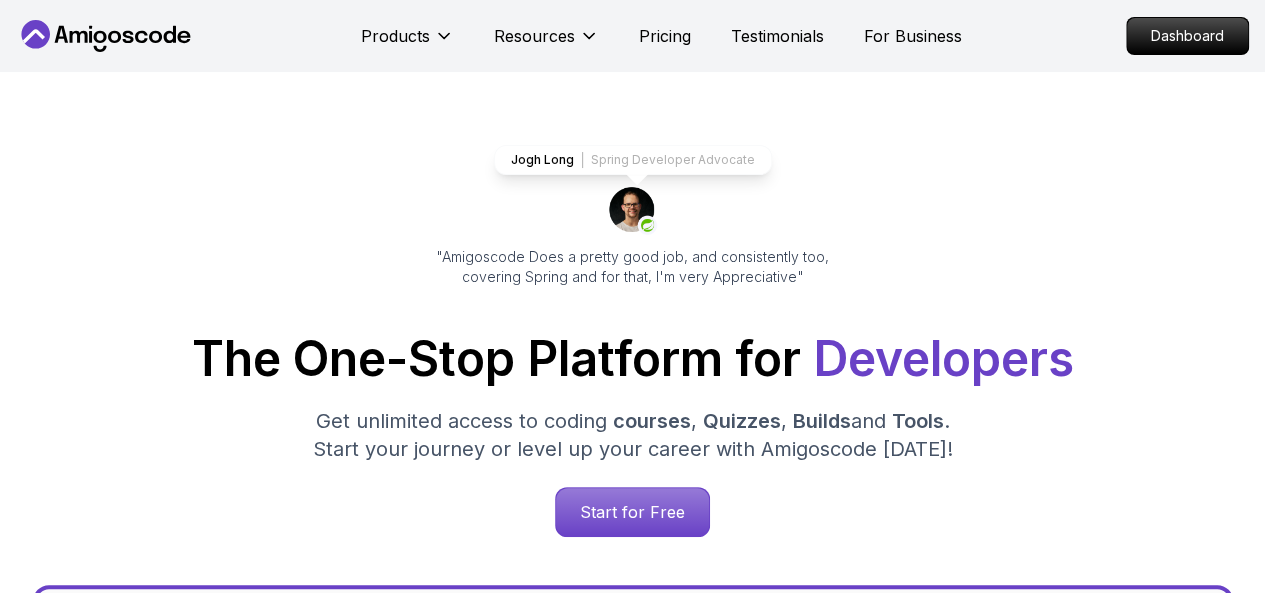 scroll, scrollTop: 55, scrollLeft: 0, axis: vertical 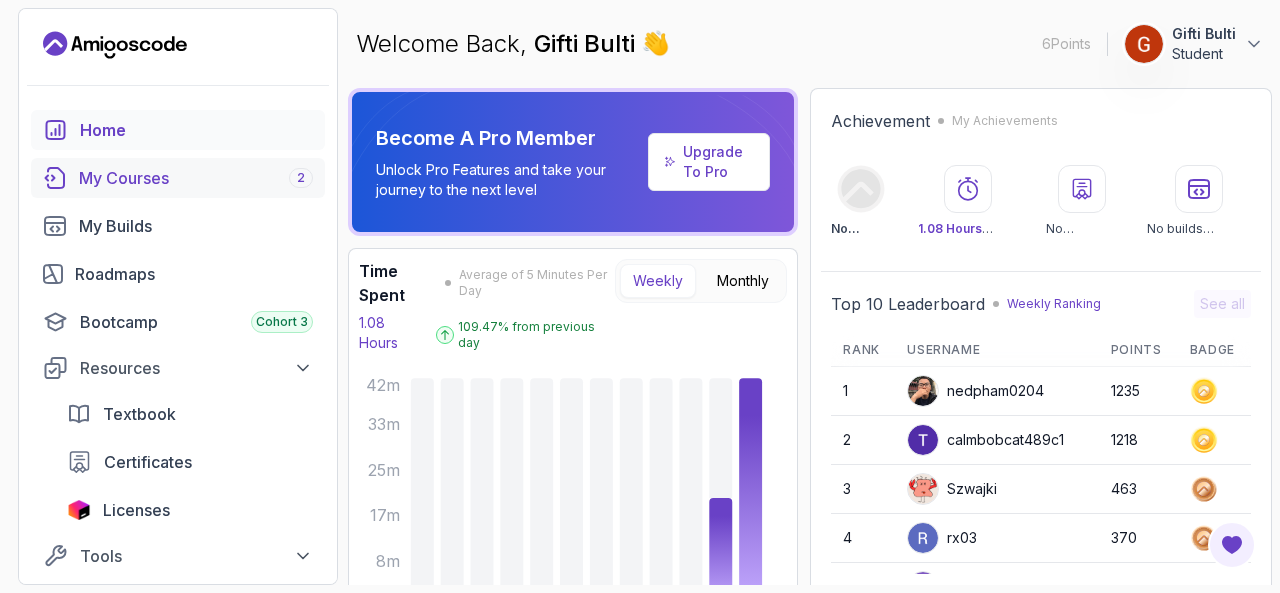 click on "My Courses 2" at bounding box center (196, 178) 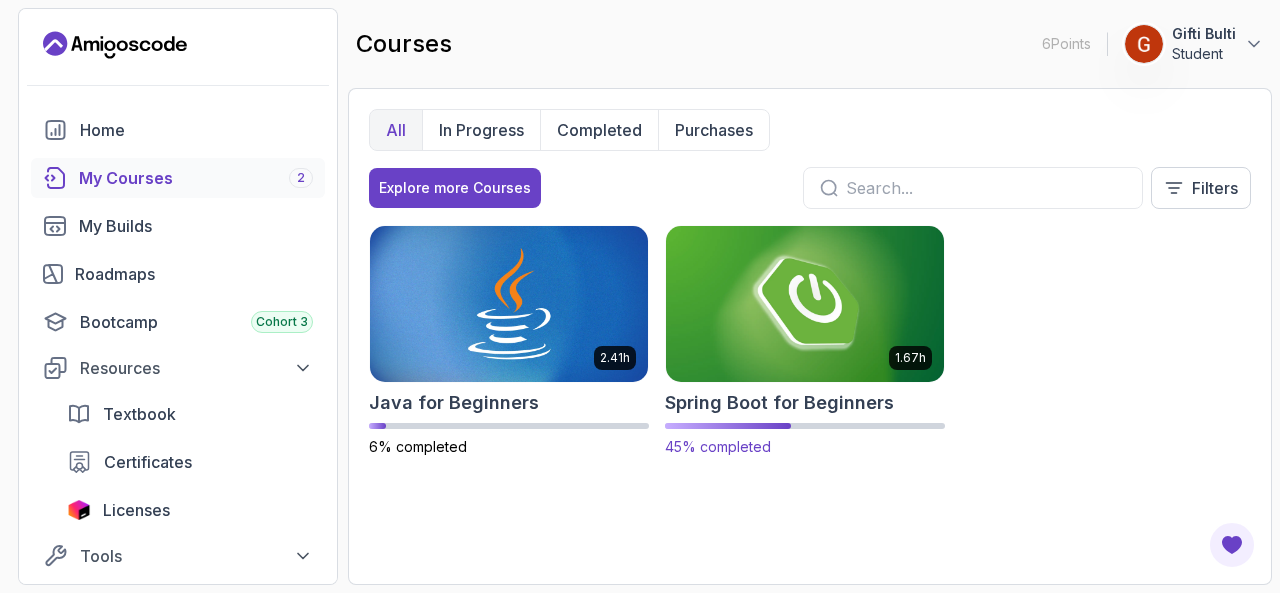 click at bounding box center [805, 303] 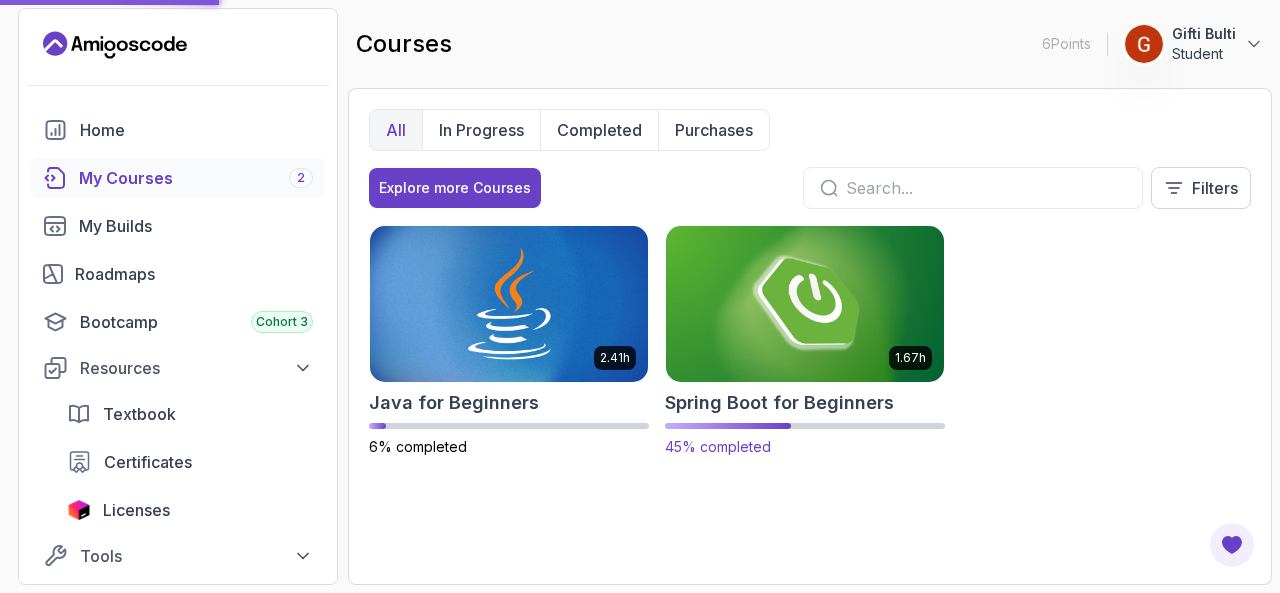 click at bounding box center (805, 303) 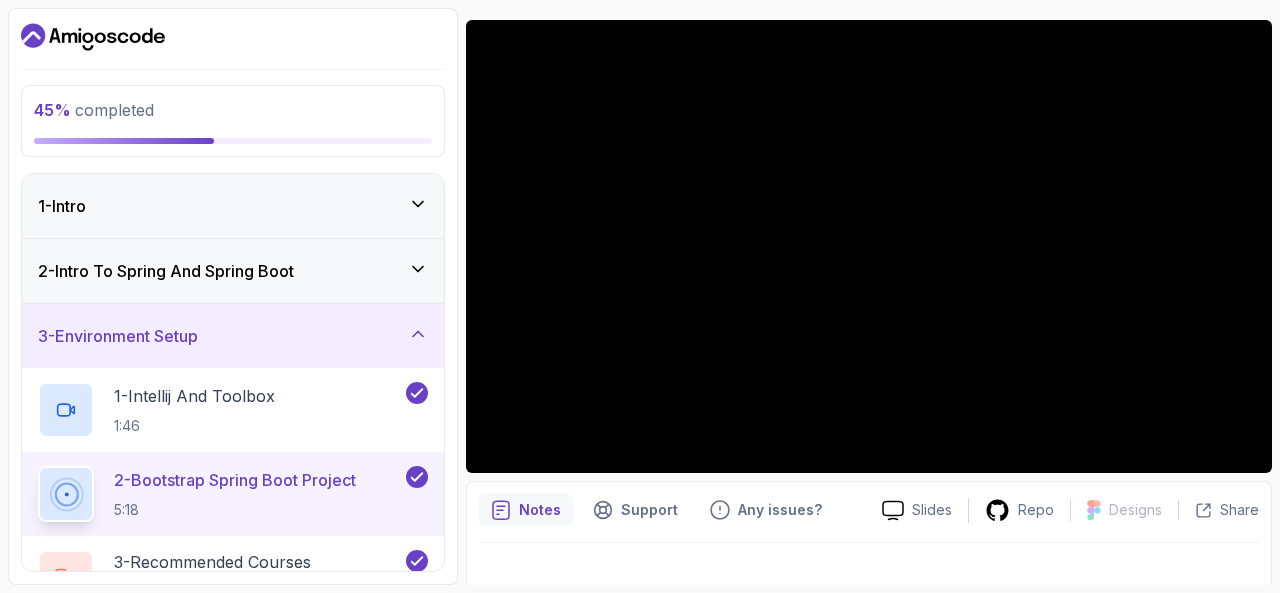 scroll, scrollTop: 156, scrollLeft: 0, axis: vertical 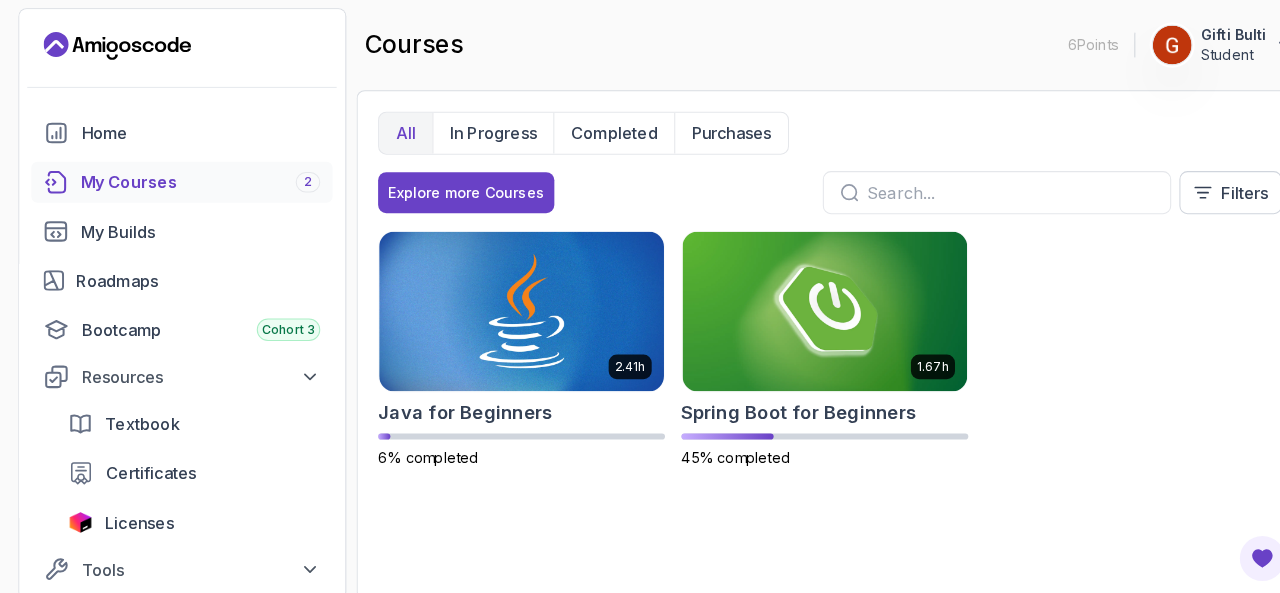click on "My Courses 2" at bounding box center (196, 178) 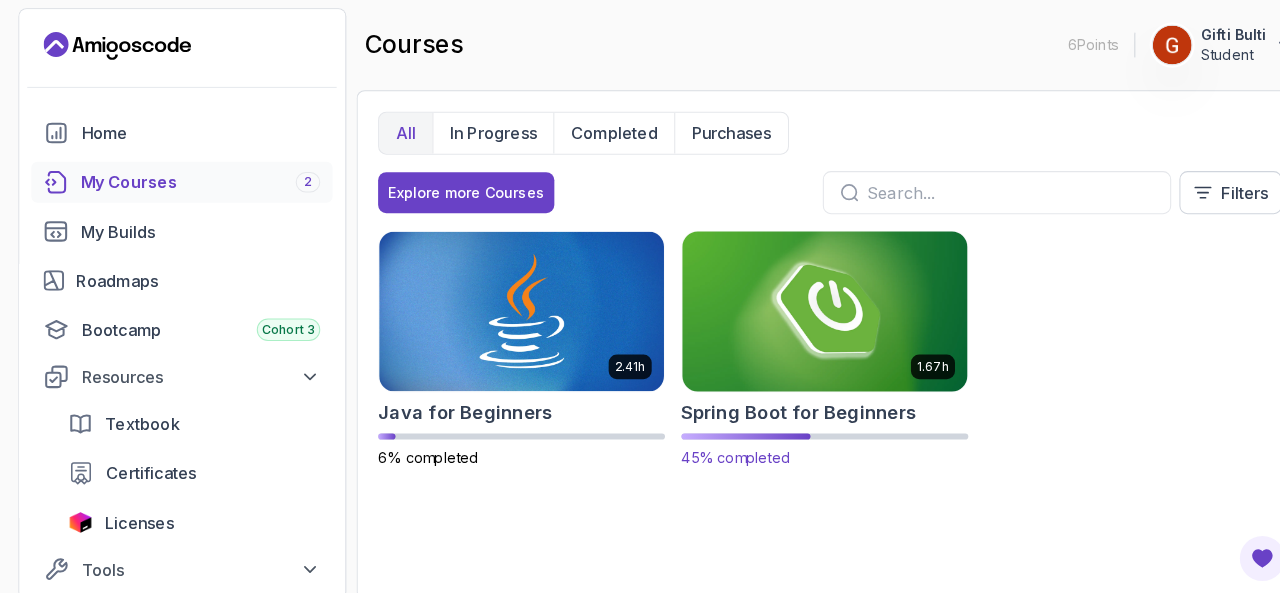 click at bounding box center (805, 303) 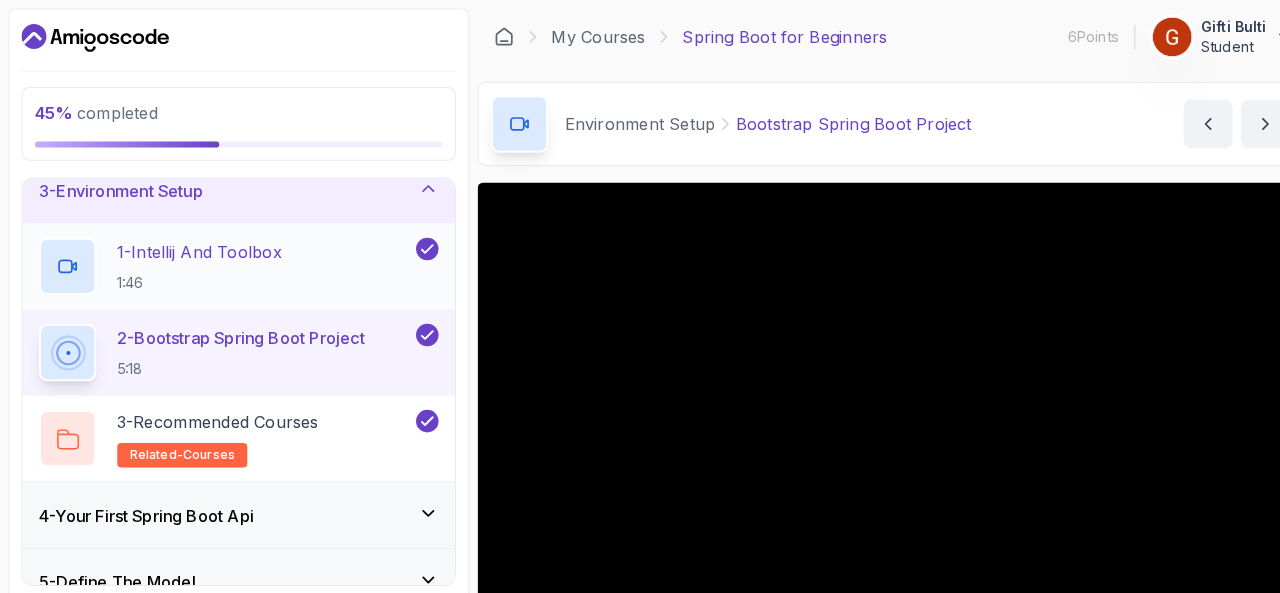 scroll, scrollTop: 149, scrollLeft: 0, axis: vertical 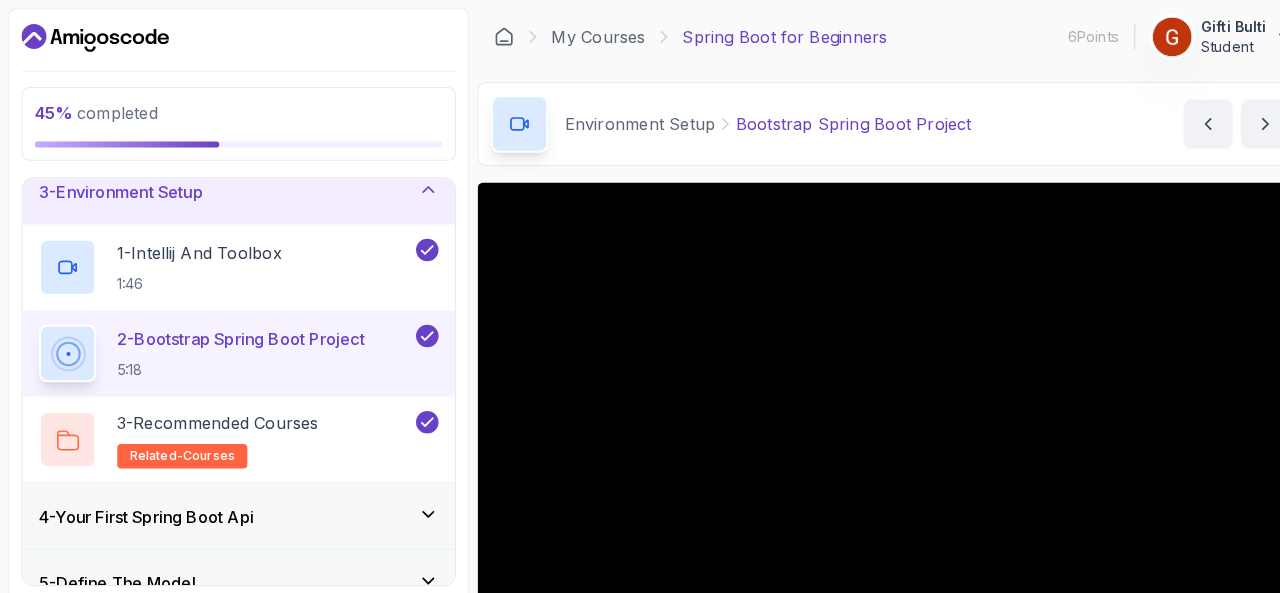 click on "4  -  Your First Spring Boot Api" at bounding box center [233, 504] 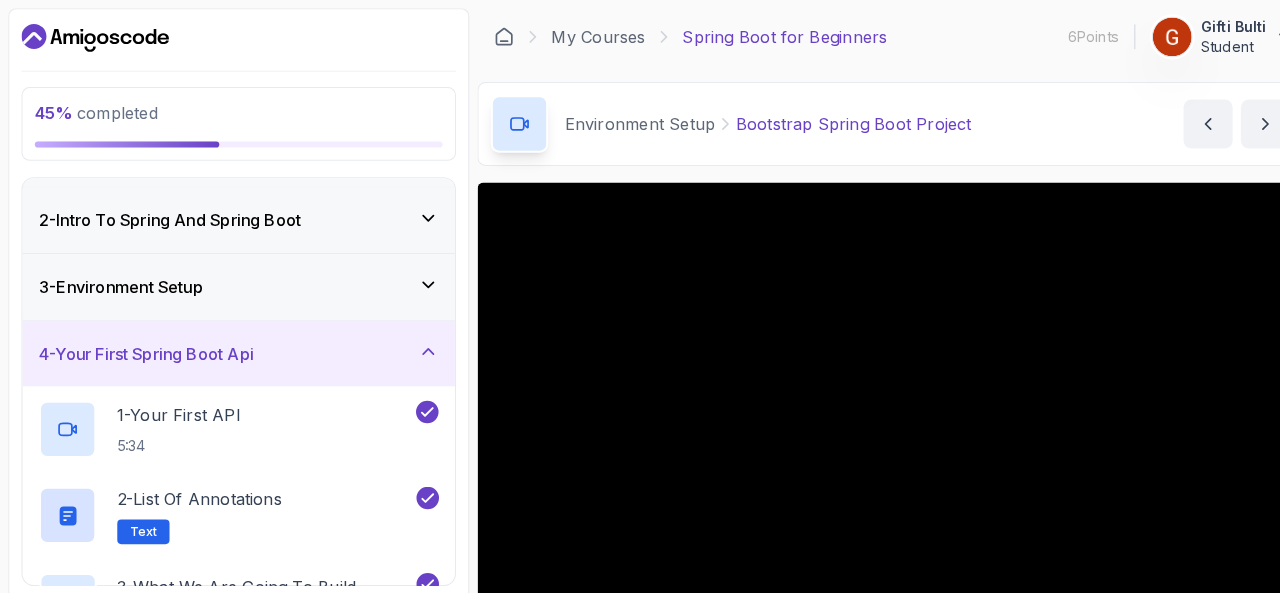 scroll, scrollTop: 61, scrollLeft: 0, axis: vertical 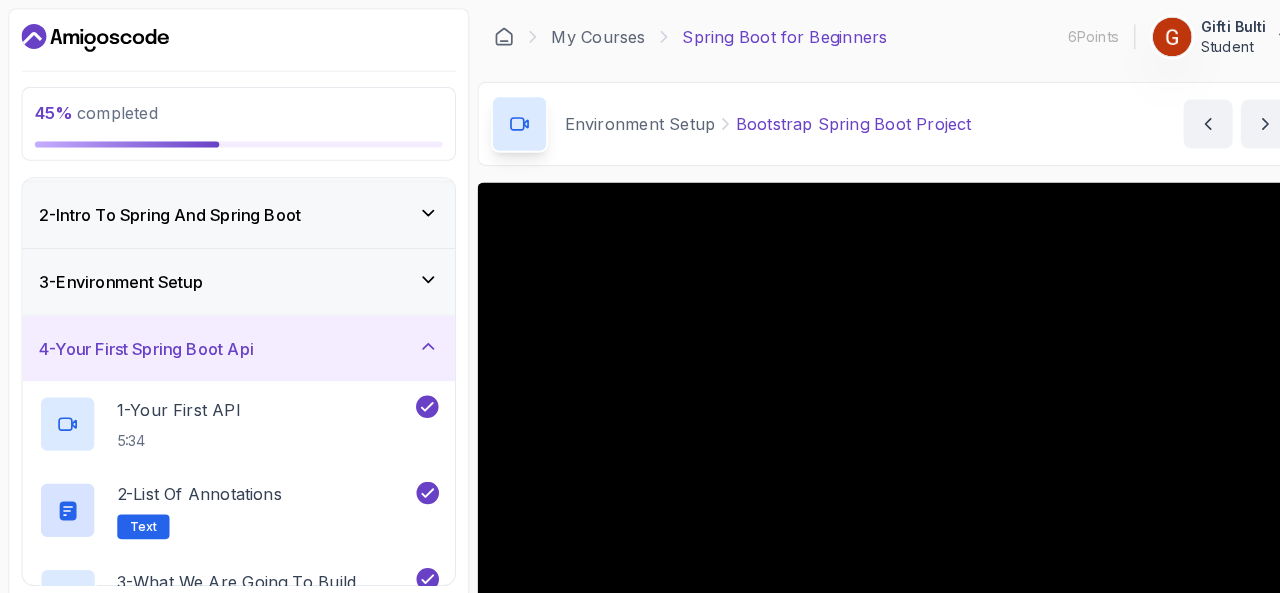 click 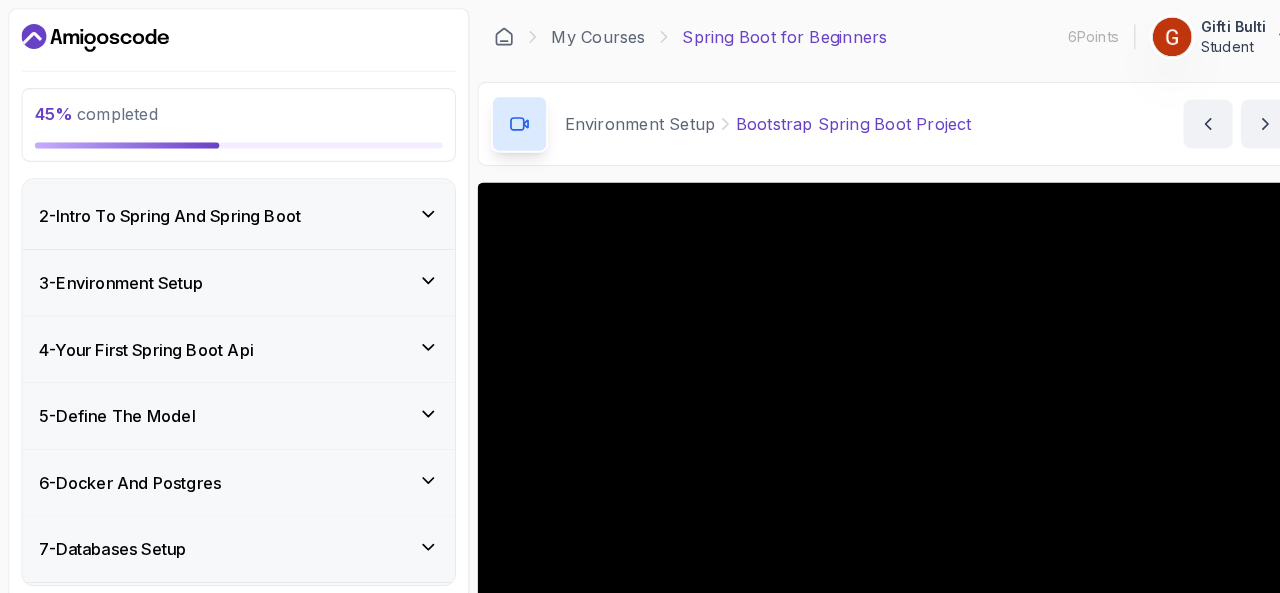 scroll, scrollTop: 208, scrollLeft: 0, axis: vertical 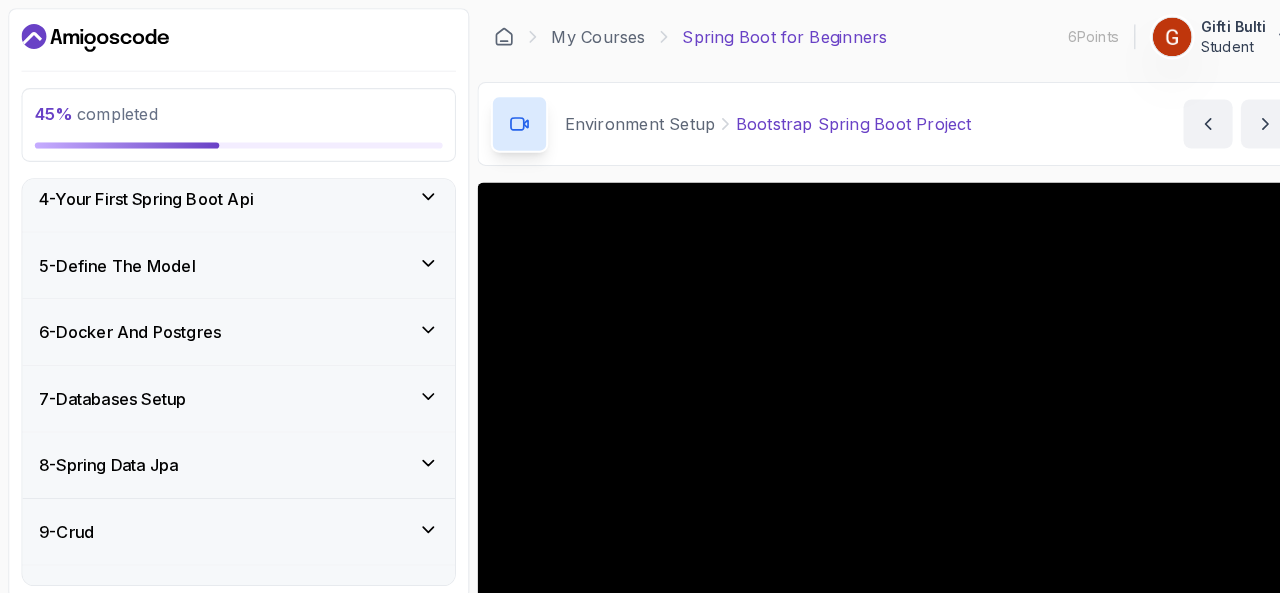 click on "6  -  Docker And Postgres" at bounding box center [233, 324] 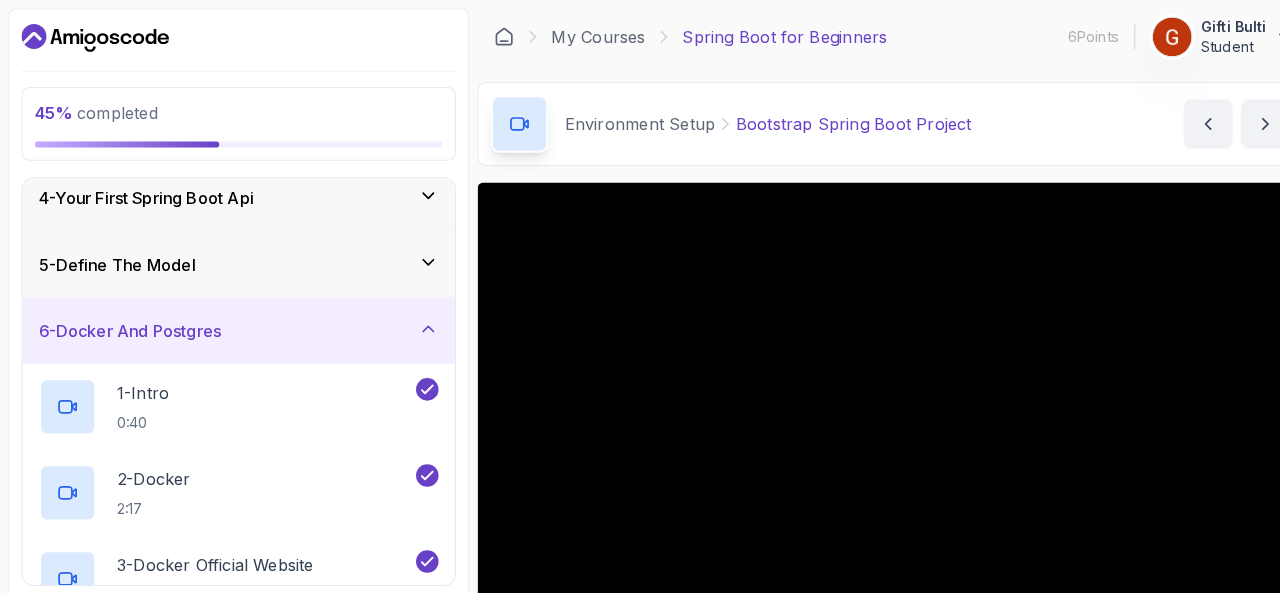 click on "6  -  Docker And Postgres" at bounding box center [233, 323] 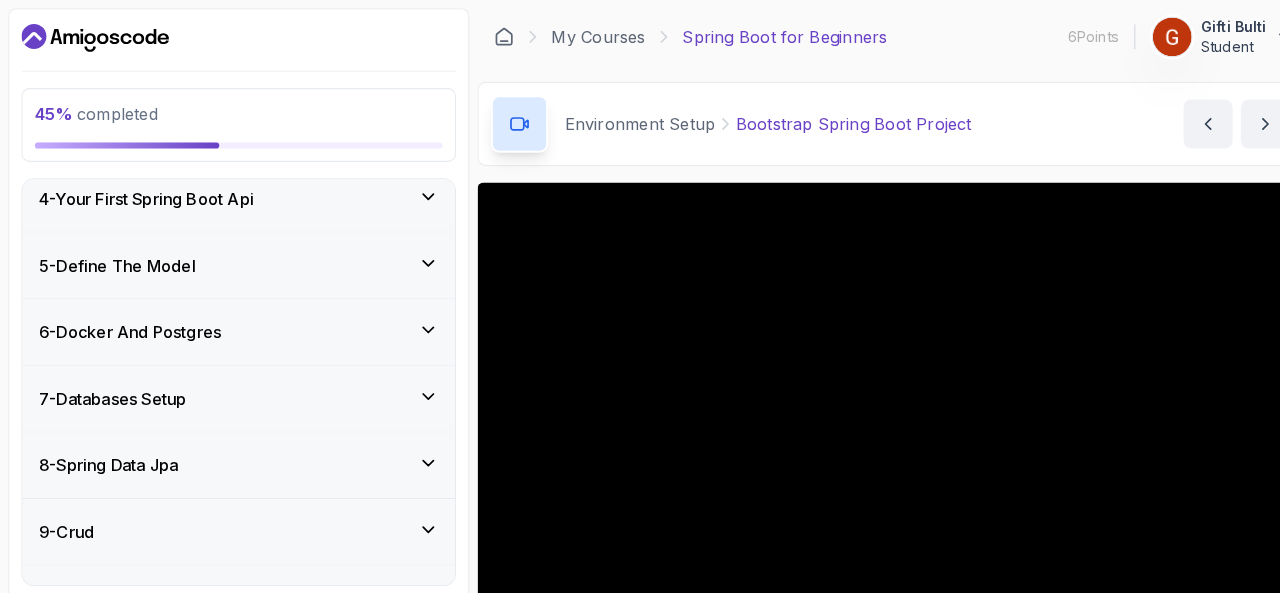 click on "7  -  Databases Setup" at bounding box center [233, 389] 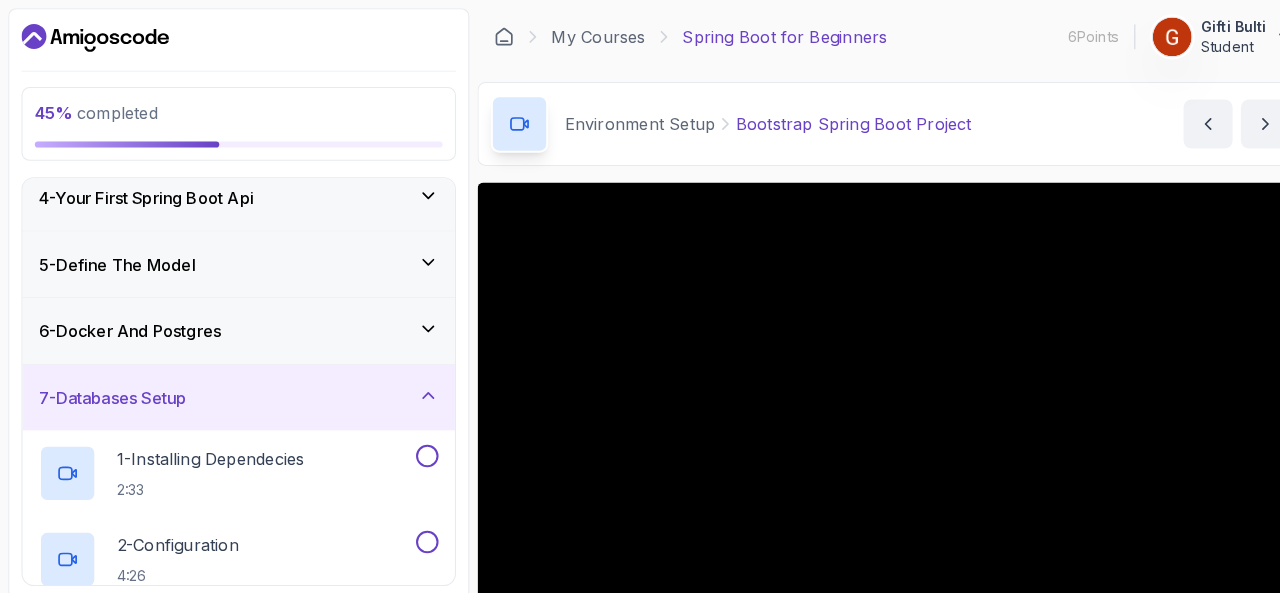 click on "7  -  Databases Setup" at bounding box center [233, 388] 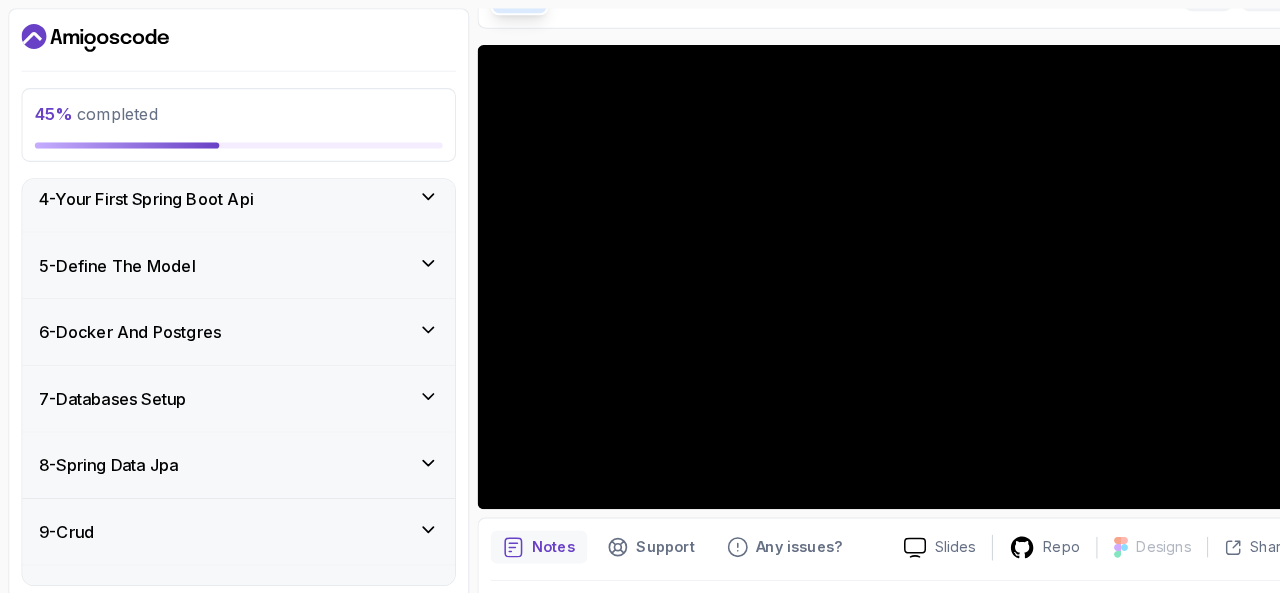 scroll, scrollTop: 134, scrollLeft: 0, axis: vertical 